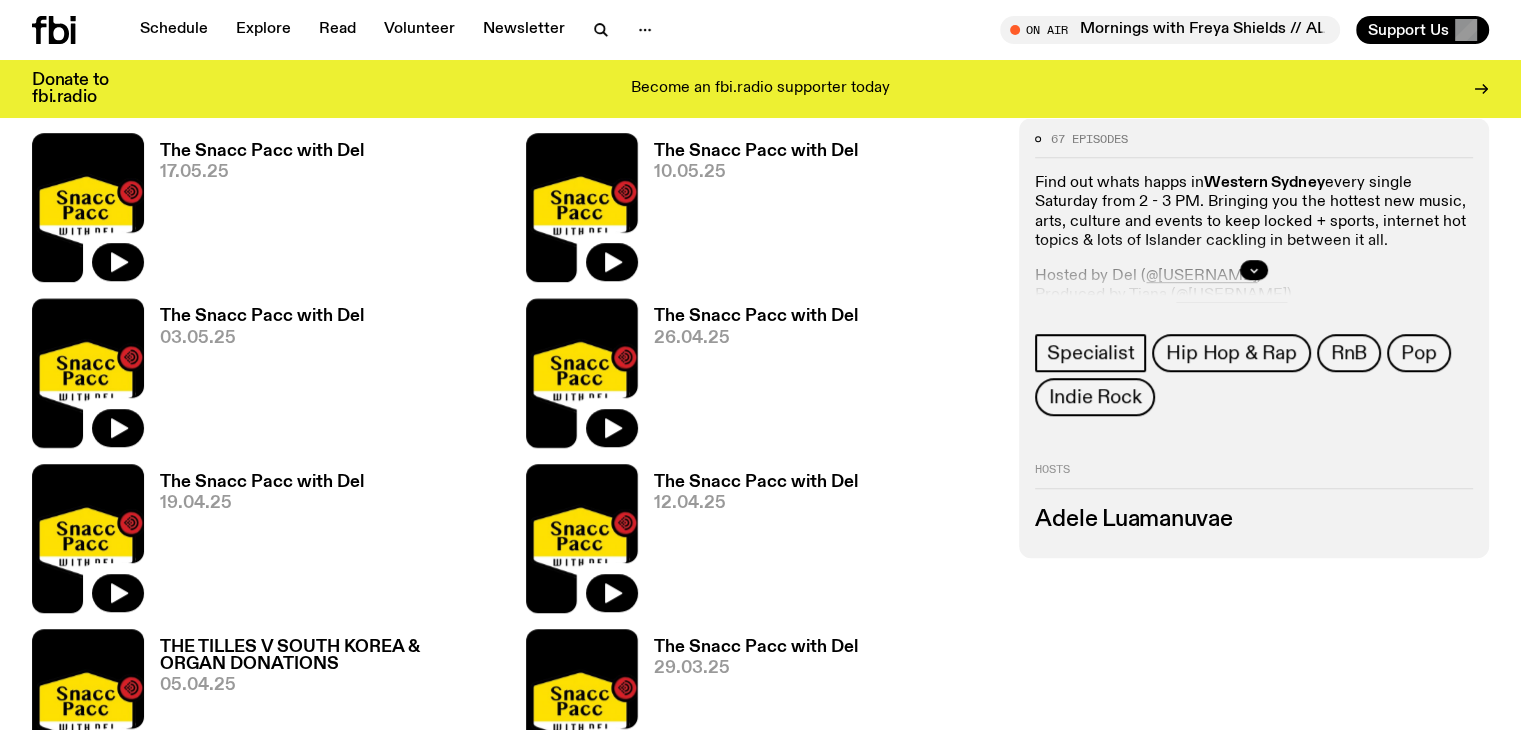 scroll, scrollTop: 1940, scrollLeft: 0, axis: vertical 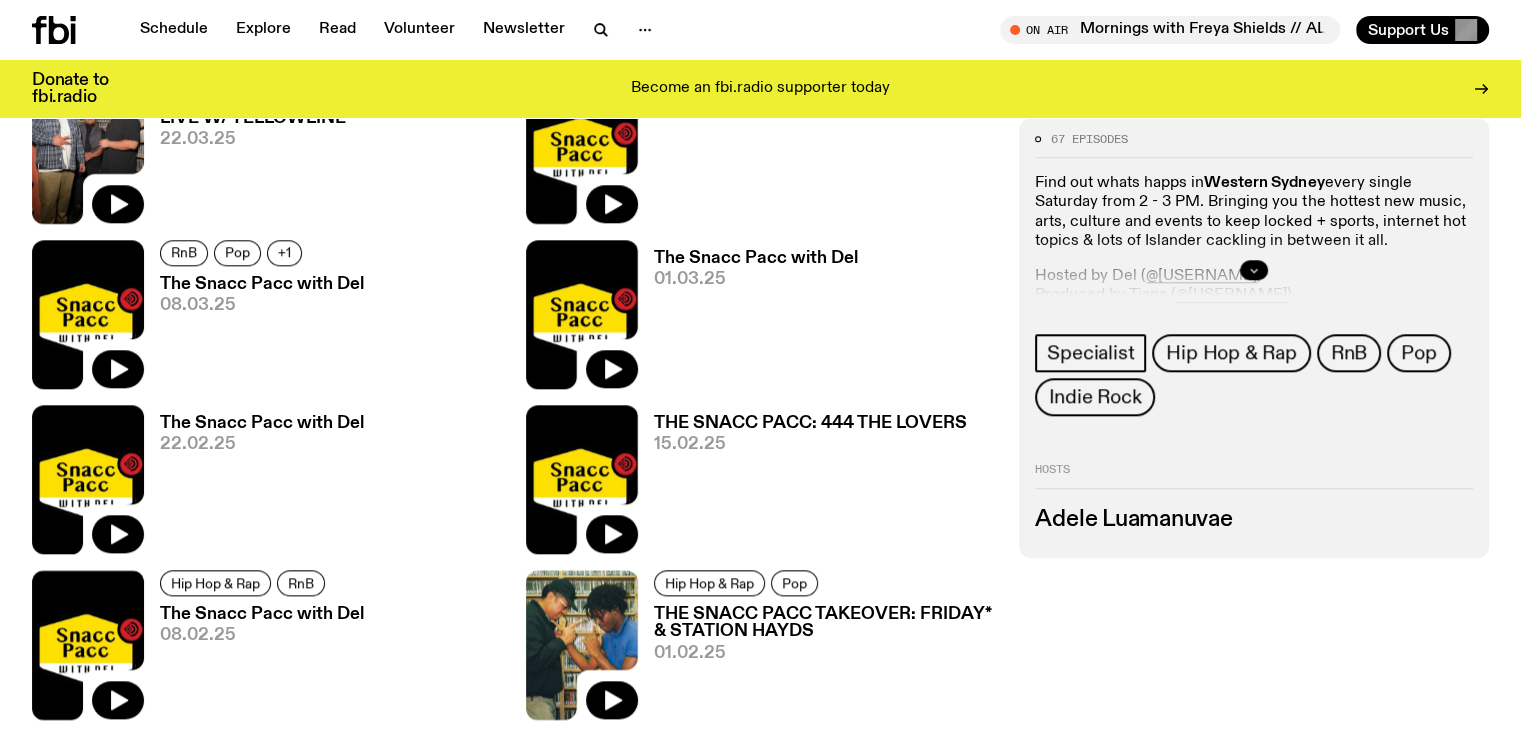 click 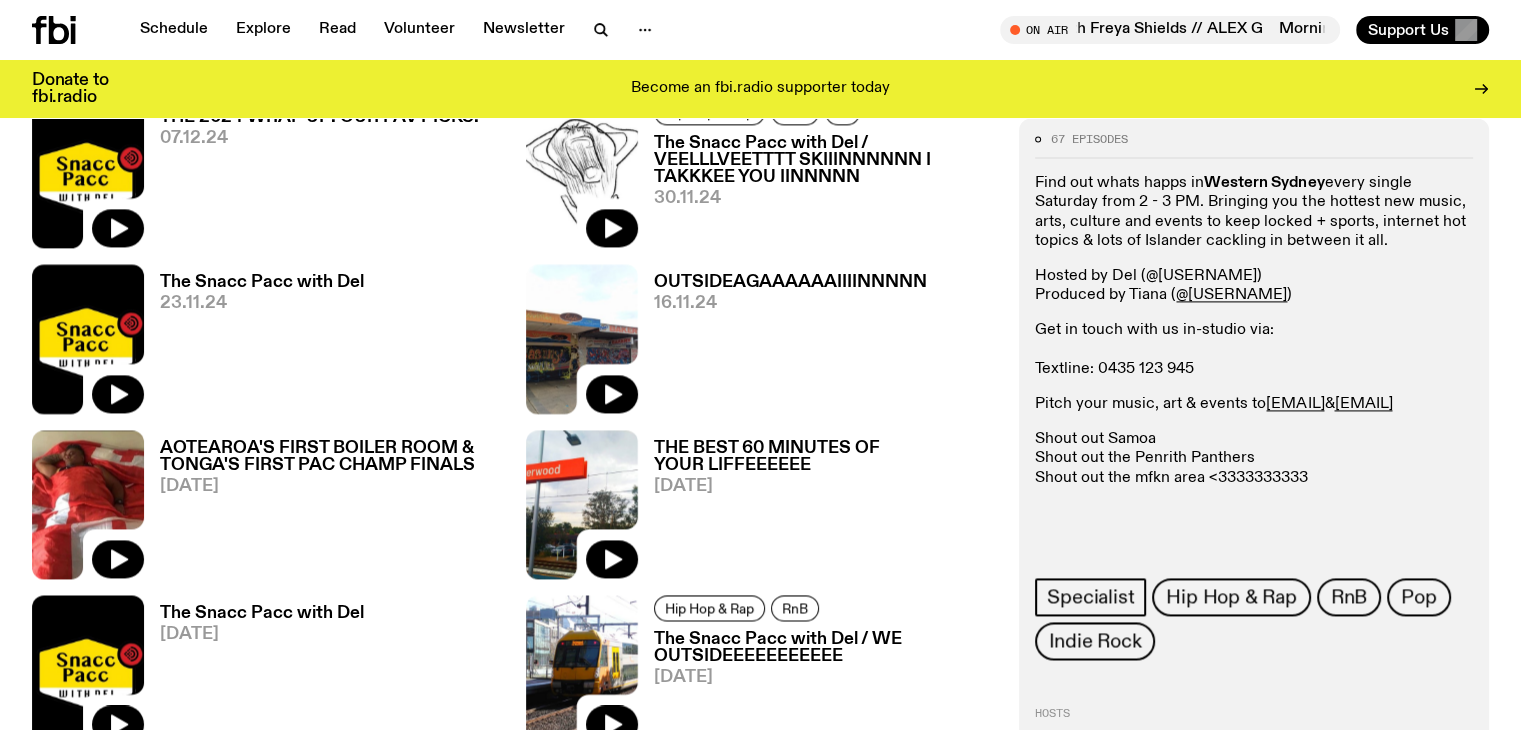 scroll, scrollTop: 2740, scrollLeft: 0, axis: vertical 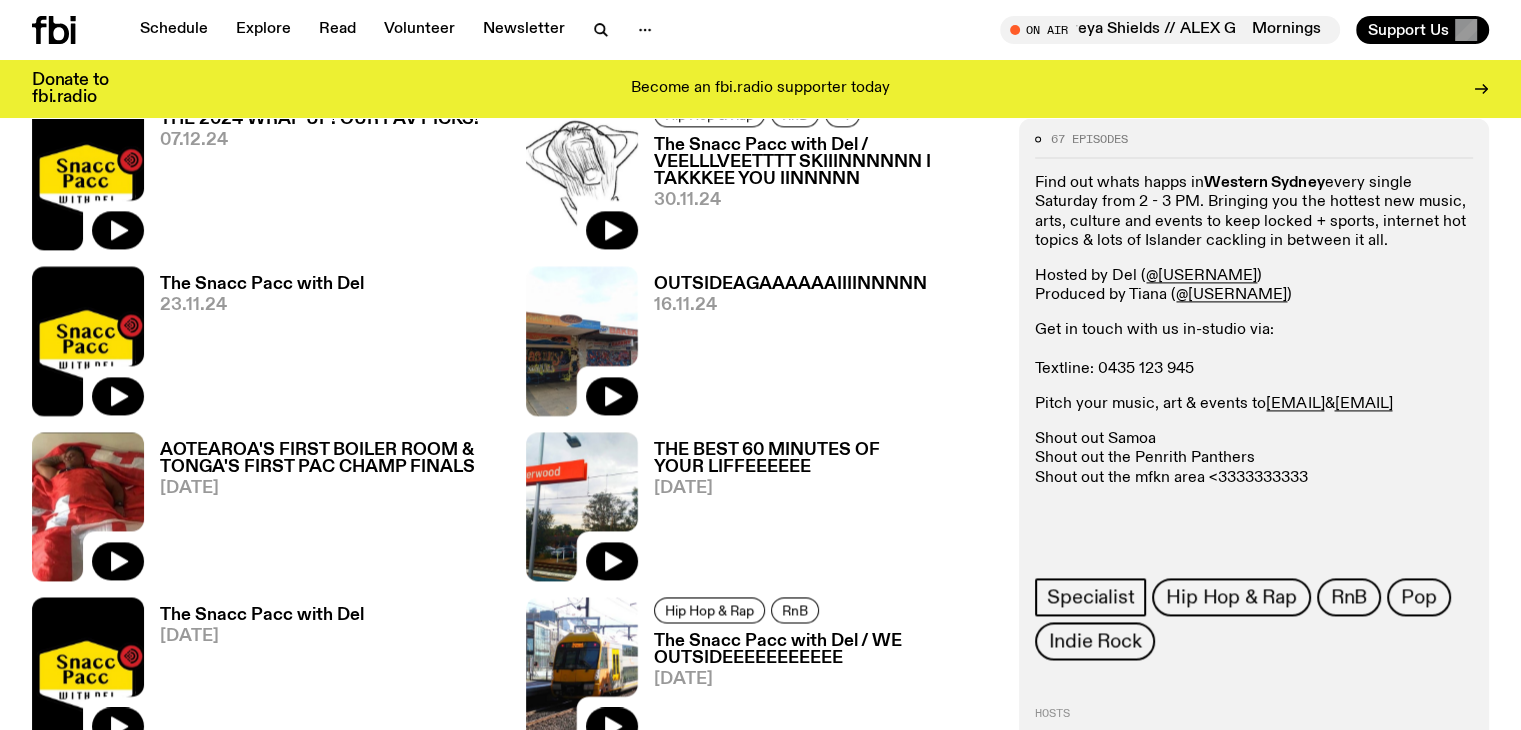 drag, startPoint x: 1372, startPoint y: 273, endPoint x: 1144, endPoint y: 281, distance: 228.1403 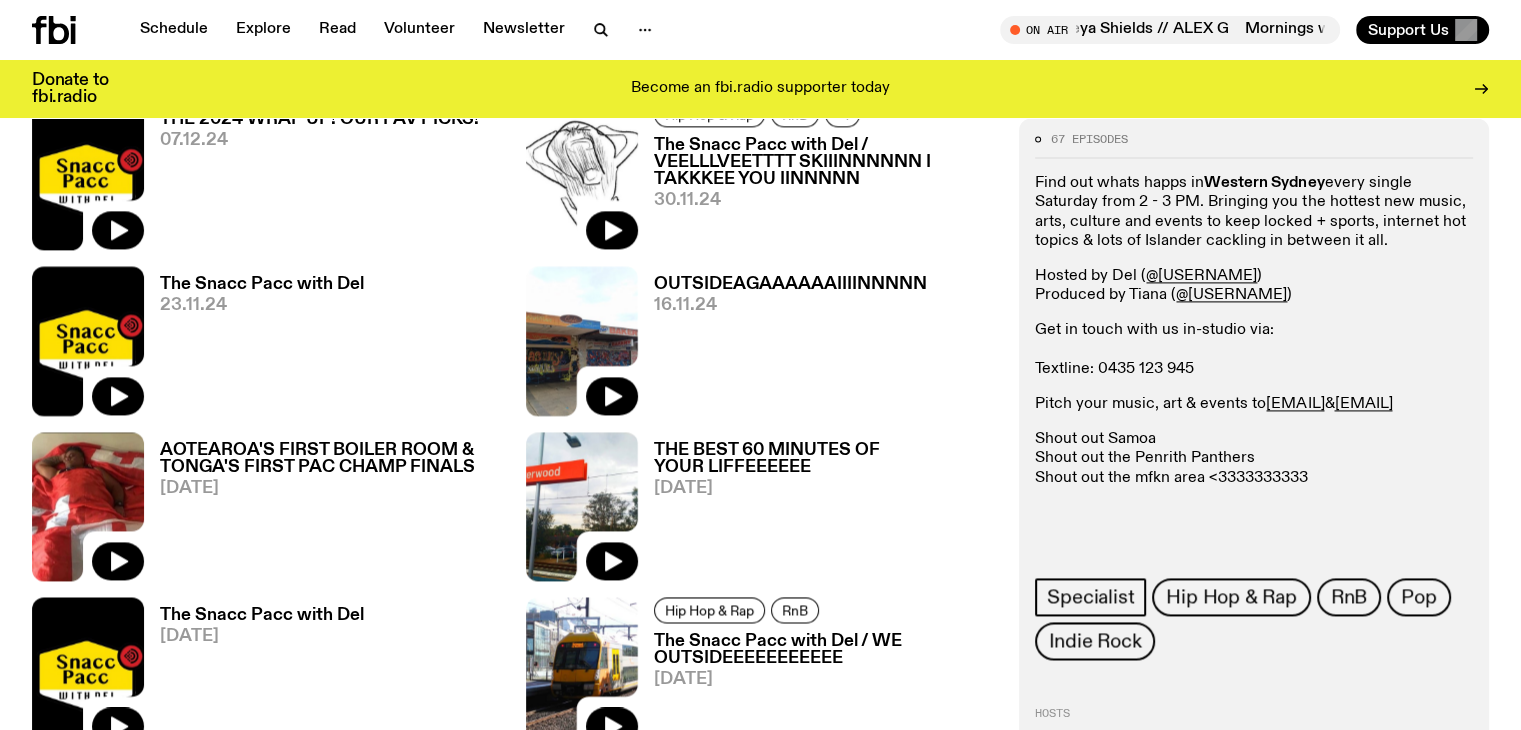 copy on "Adele Luamanuvae" 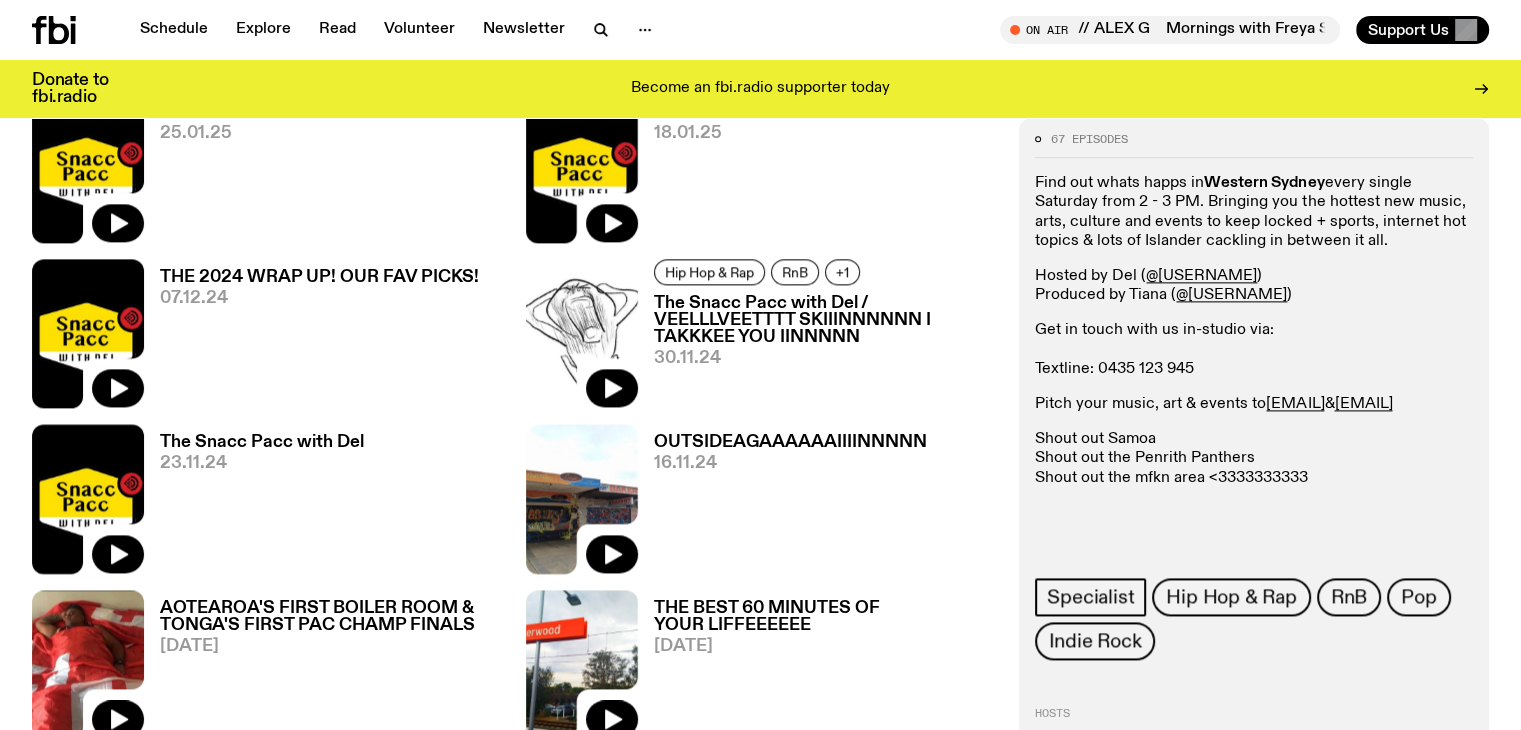 scroll, scrollTop: 2584, scrollLeft: 0, axis: vertical 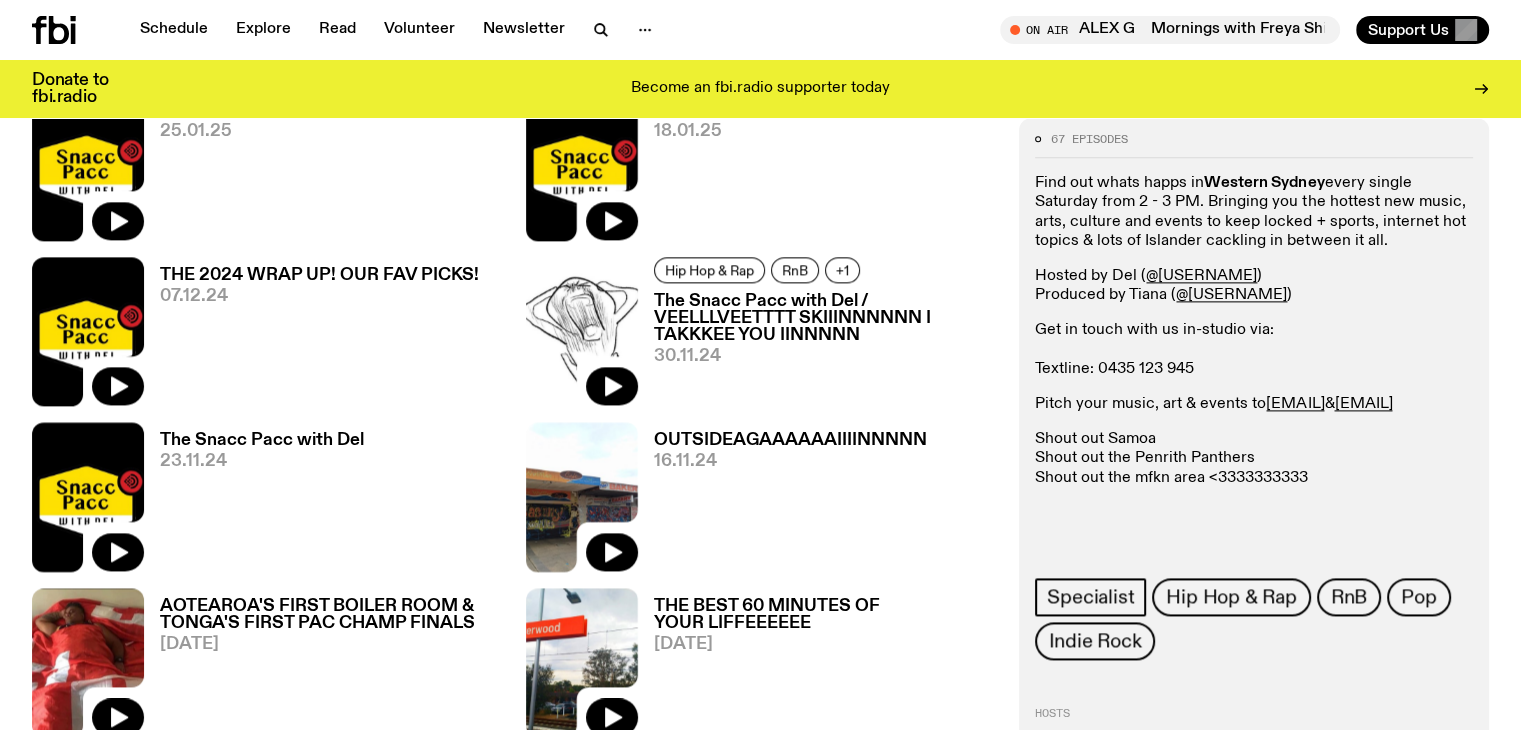 click on "Load more" at bounding box center [514, 1288] 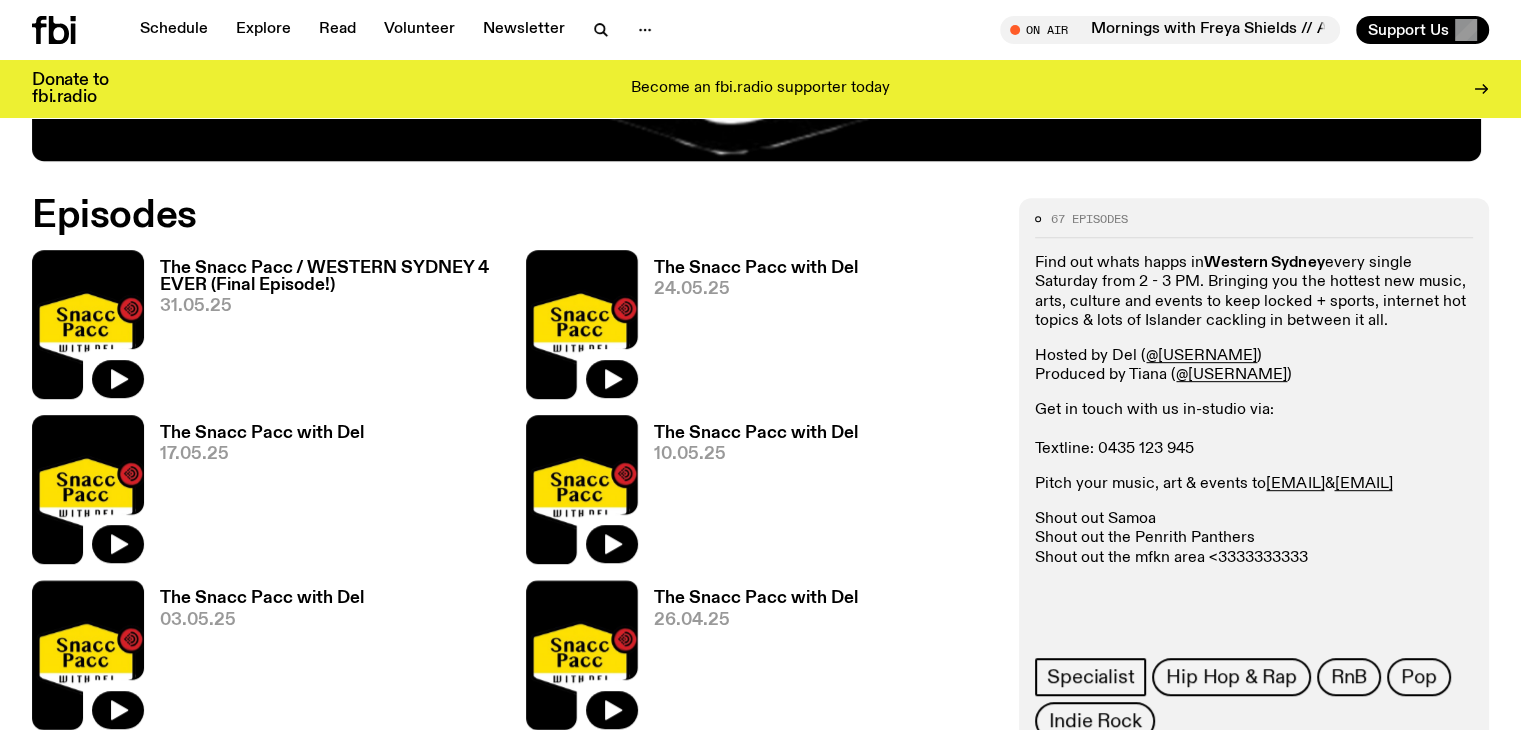 scroll, scrollTop: 0, scrollLeft: 0, axis: both 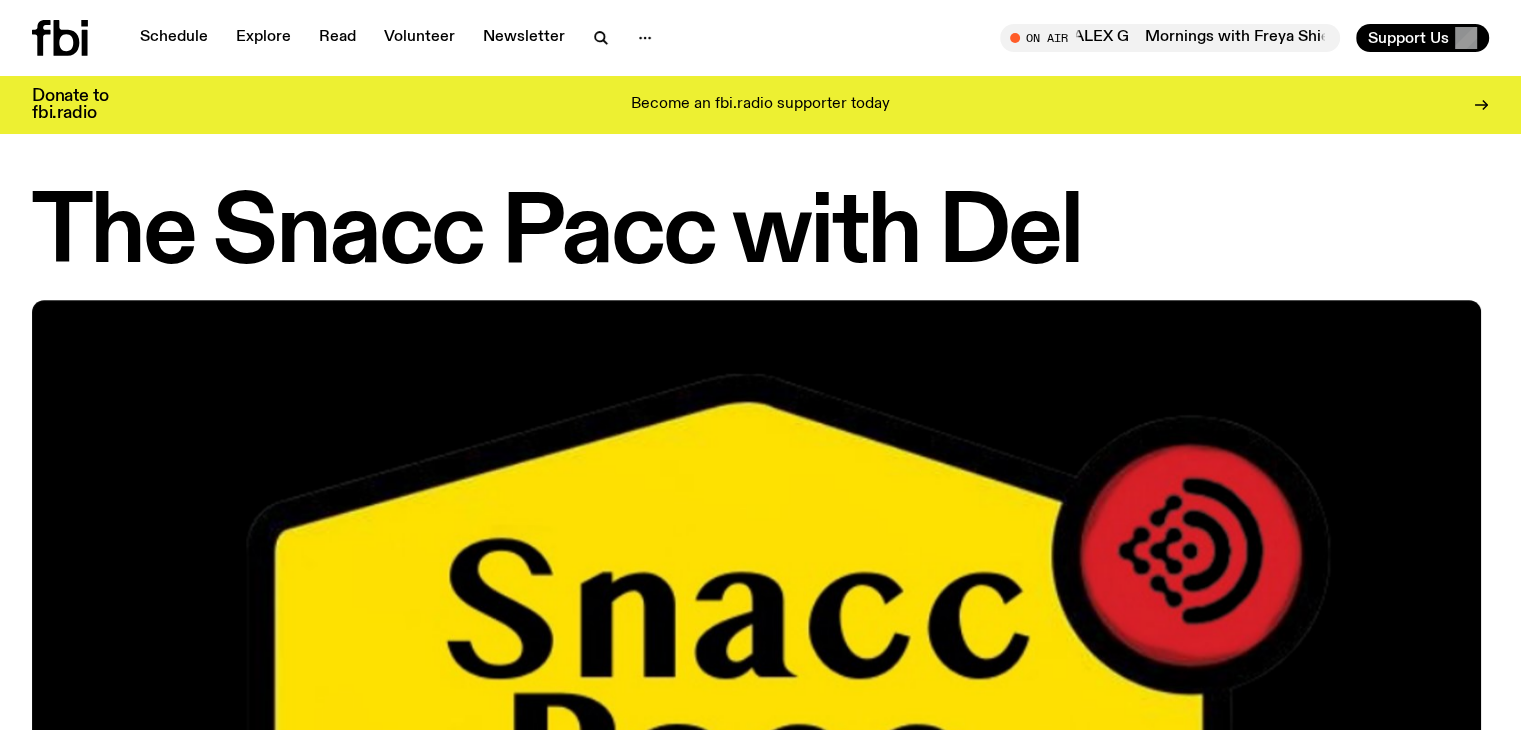 click on "The Snacc Pacc with Del" at bounding box center (760, 235) 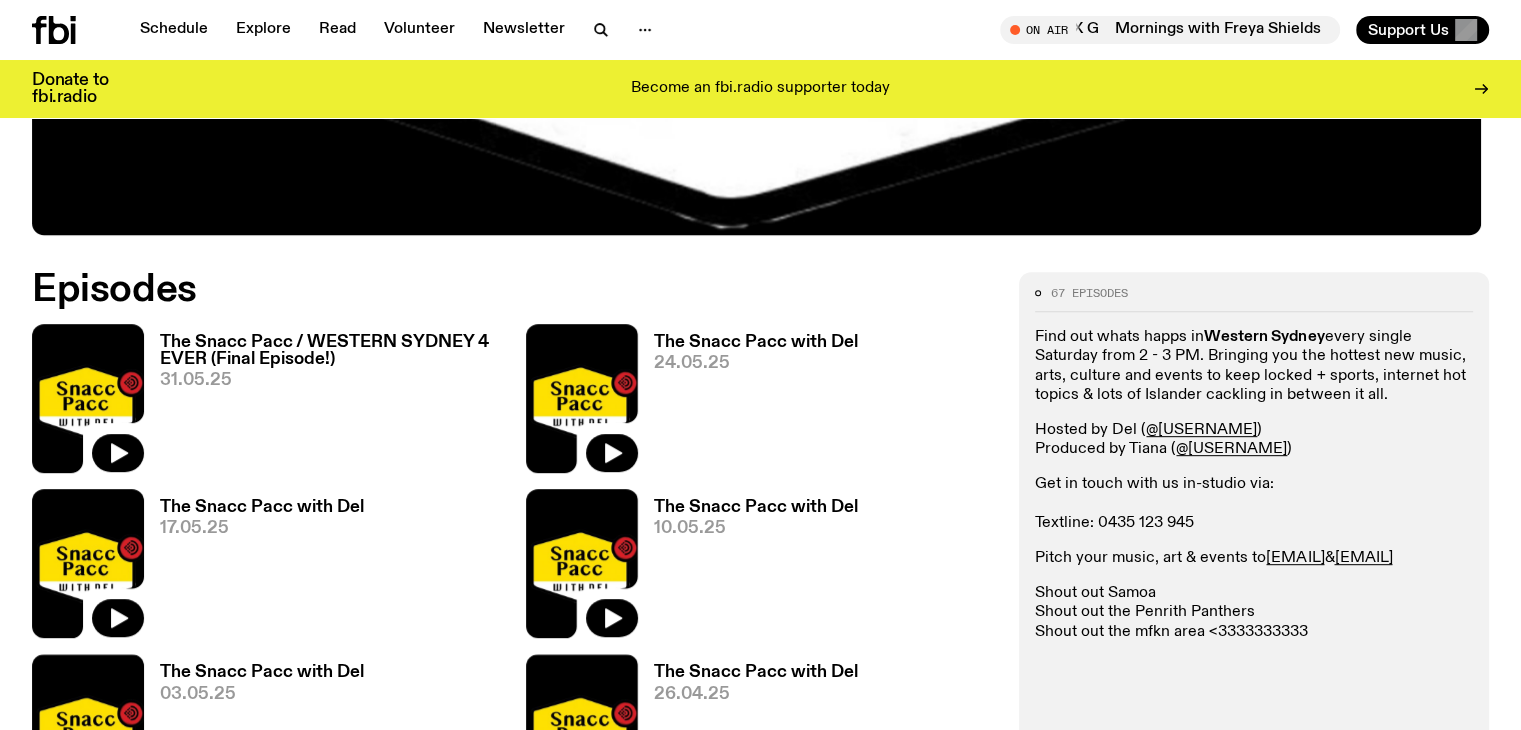 scroll, scrollTop: 855, scrollLeft: 0, axis: vertical 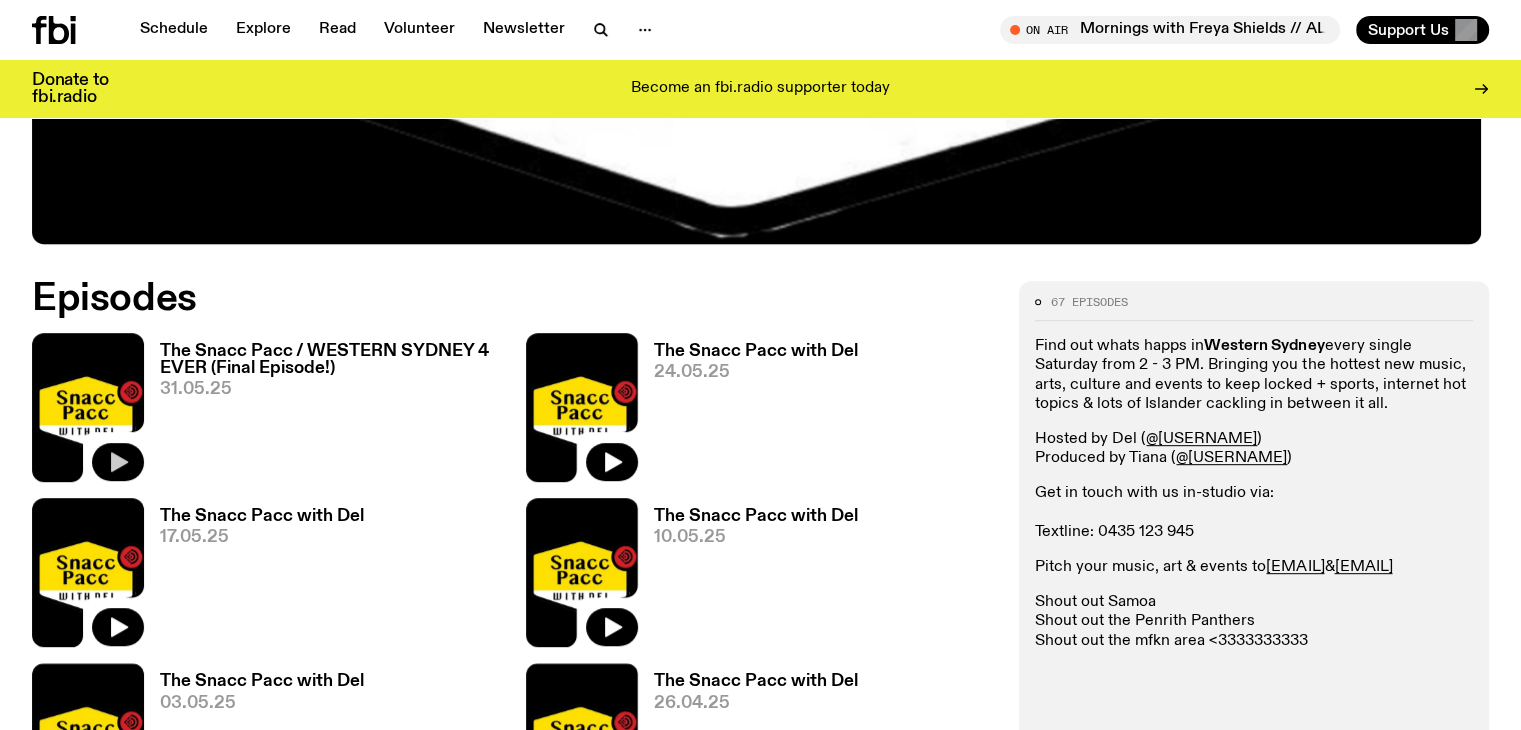 click 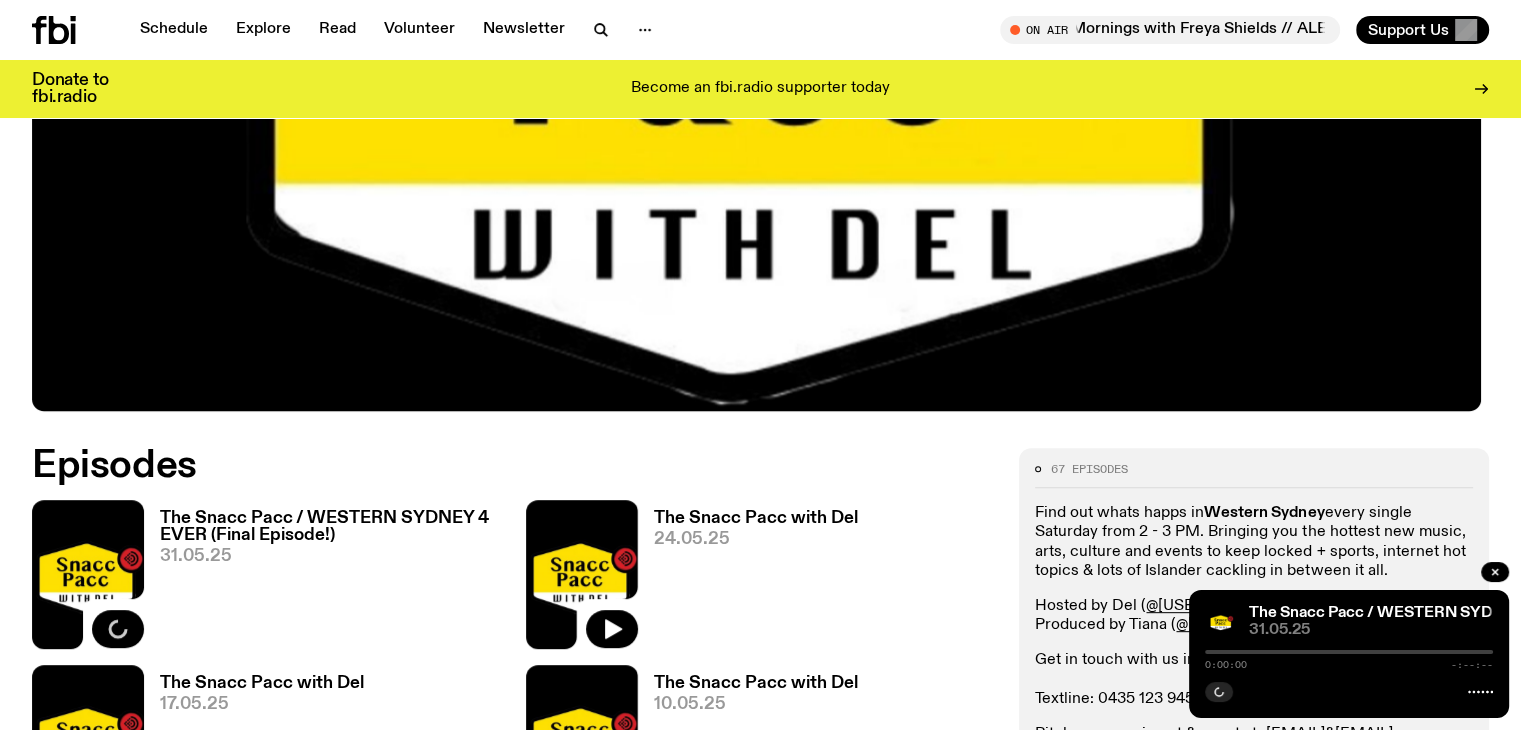 scroll, scrollTop: 687, scrollLeft: 0, axis: vertical 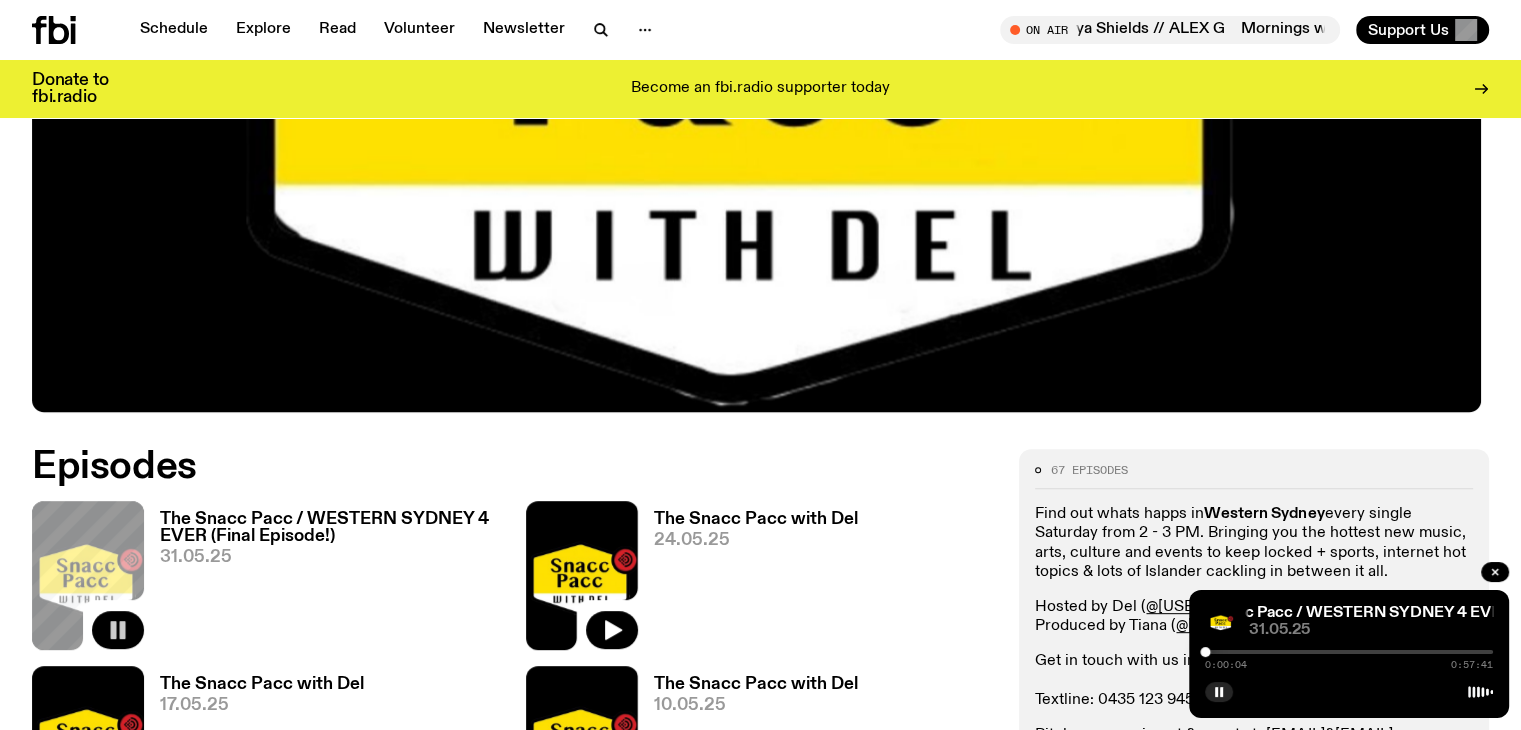 click at bounding box center (760, 7) 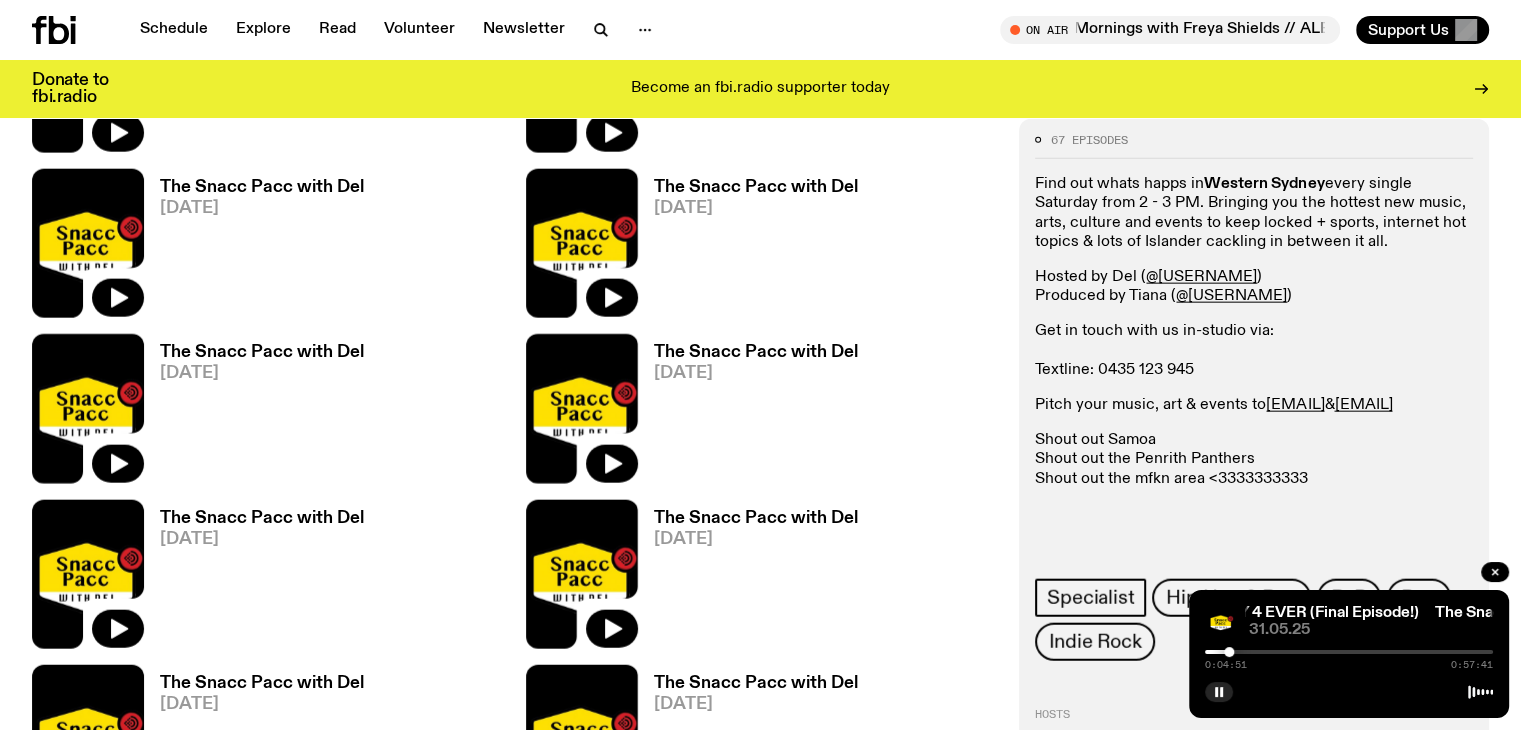 scroll, scrollTop: 4967, scrollLeft: 0, axis: vertical 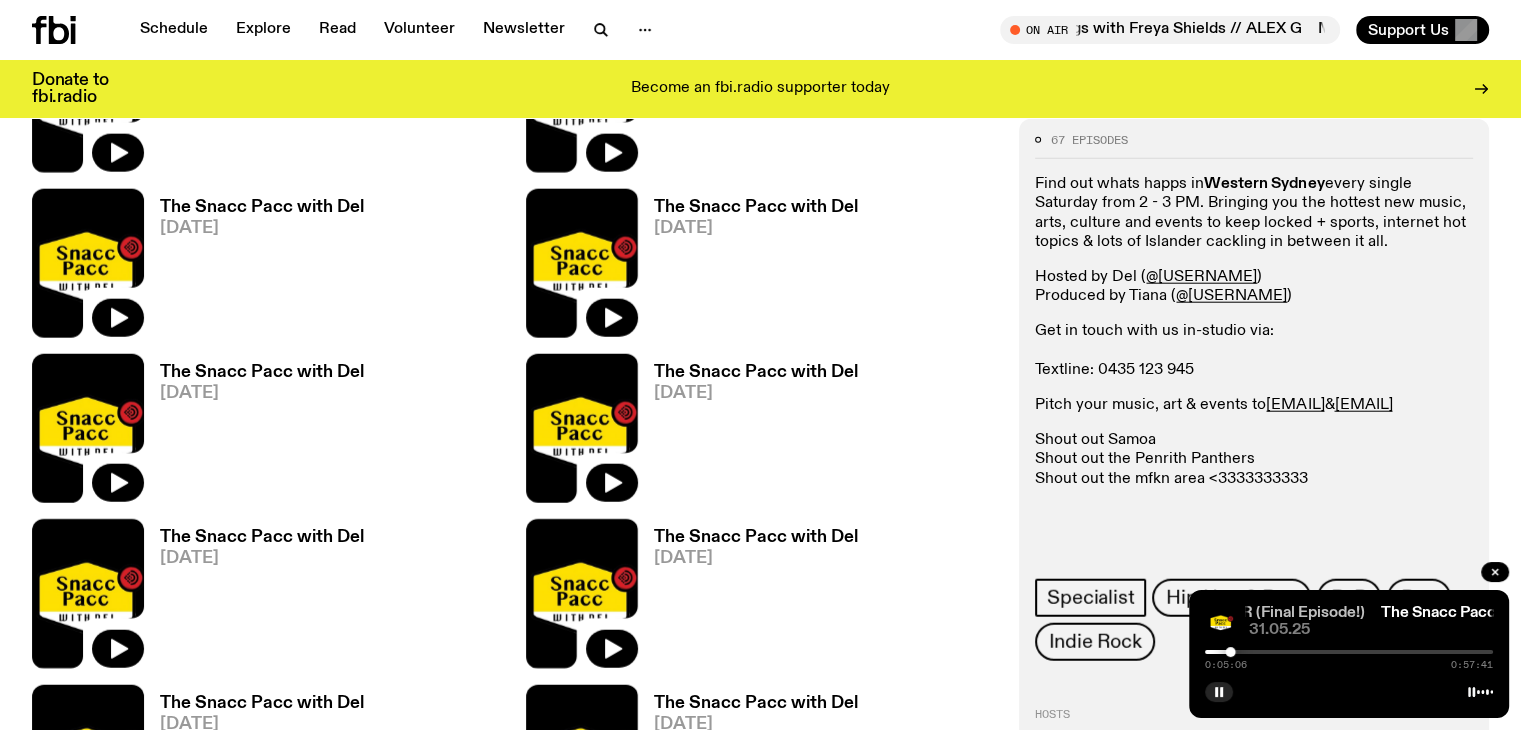 click on "The Snacc Pacc / WESTERN SYDNEY 4 EVER (Final Episode!)" 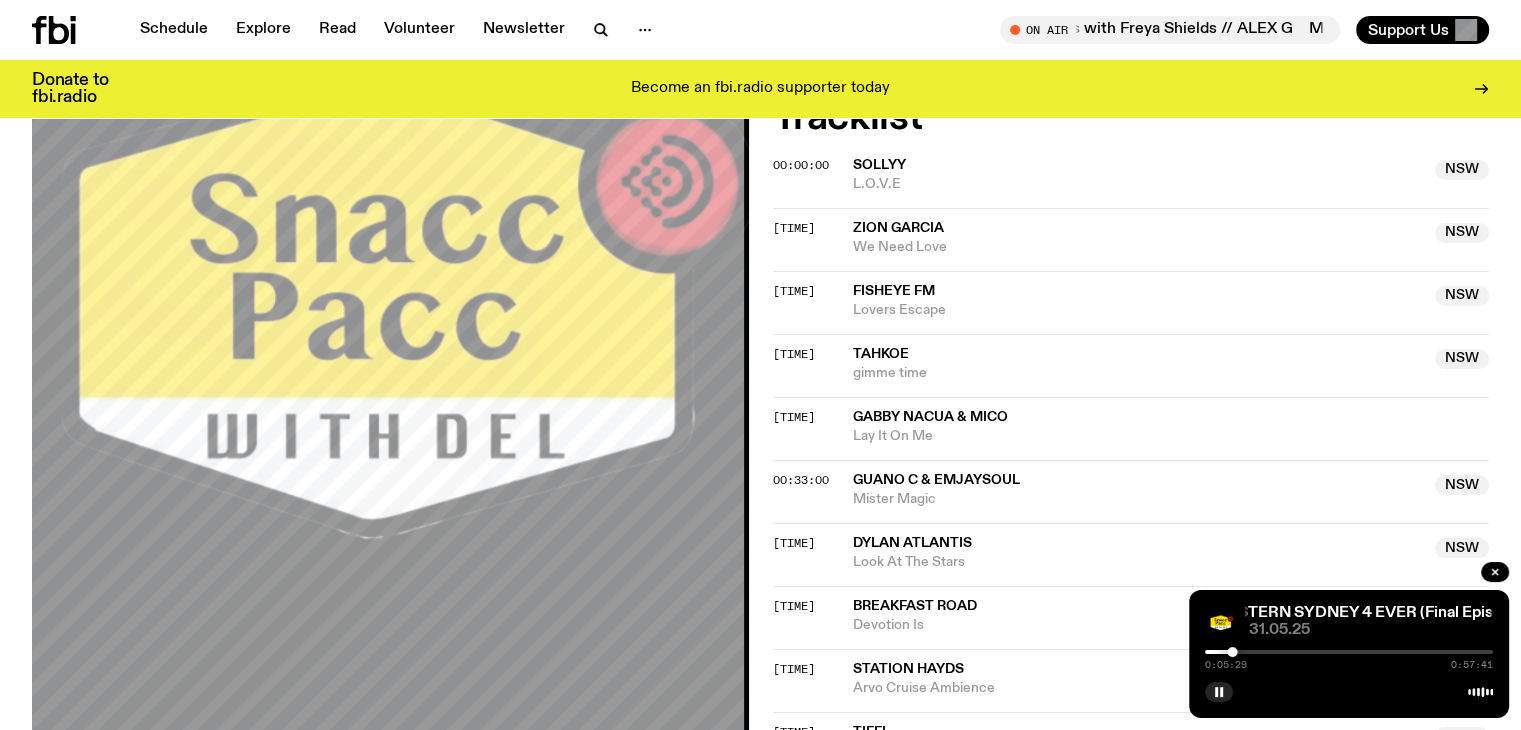 scroll, scrollTop: 872, scrollLeft: 0, axis: vertical 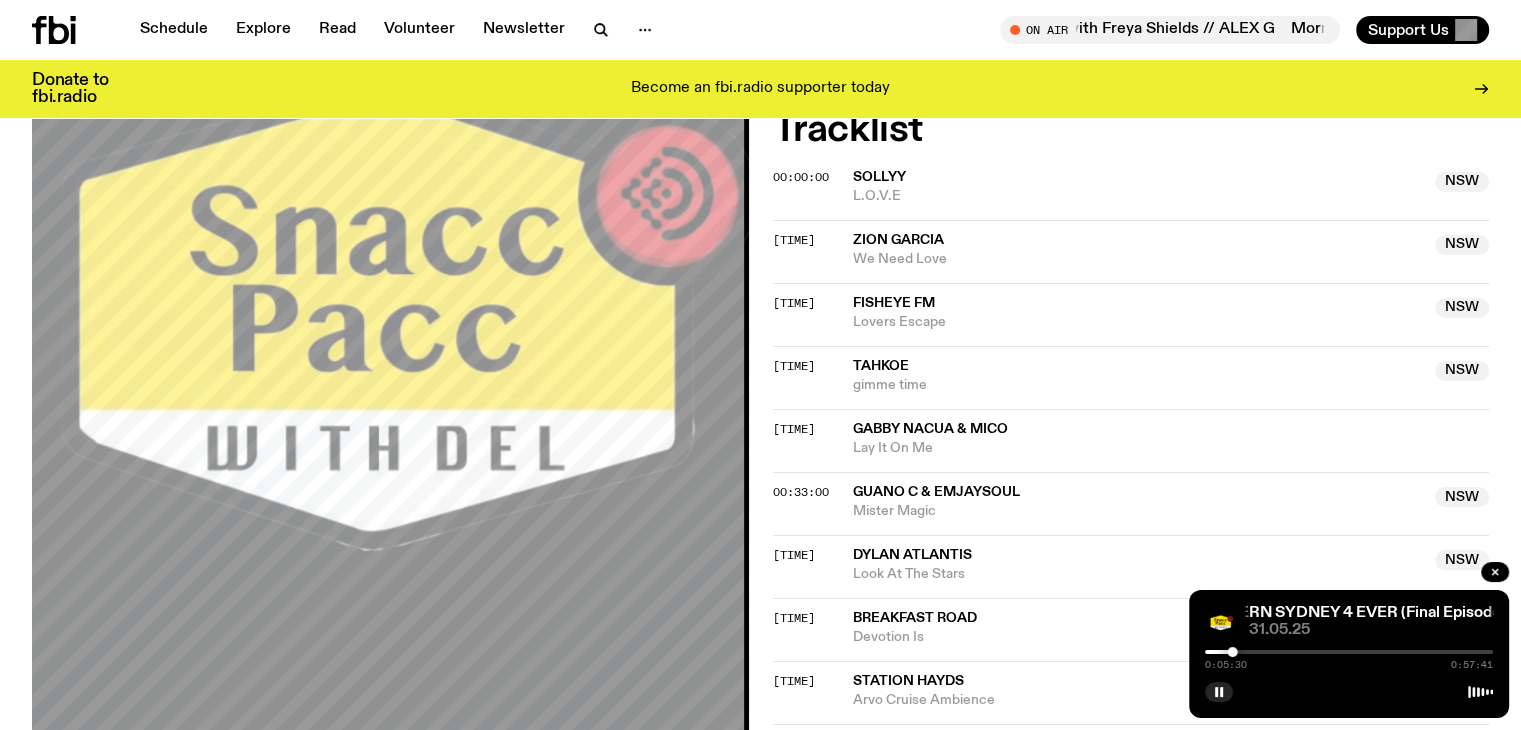 click on "31.05.25" at bounding box center [1371, 630] 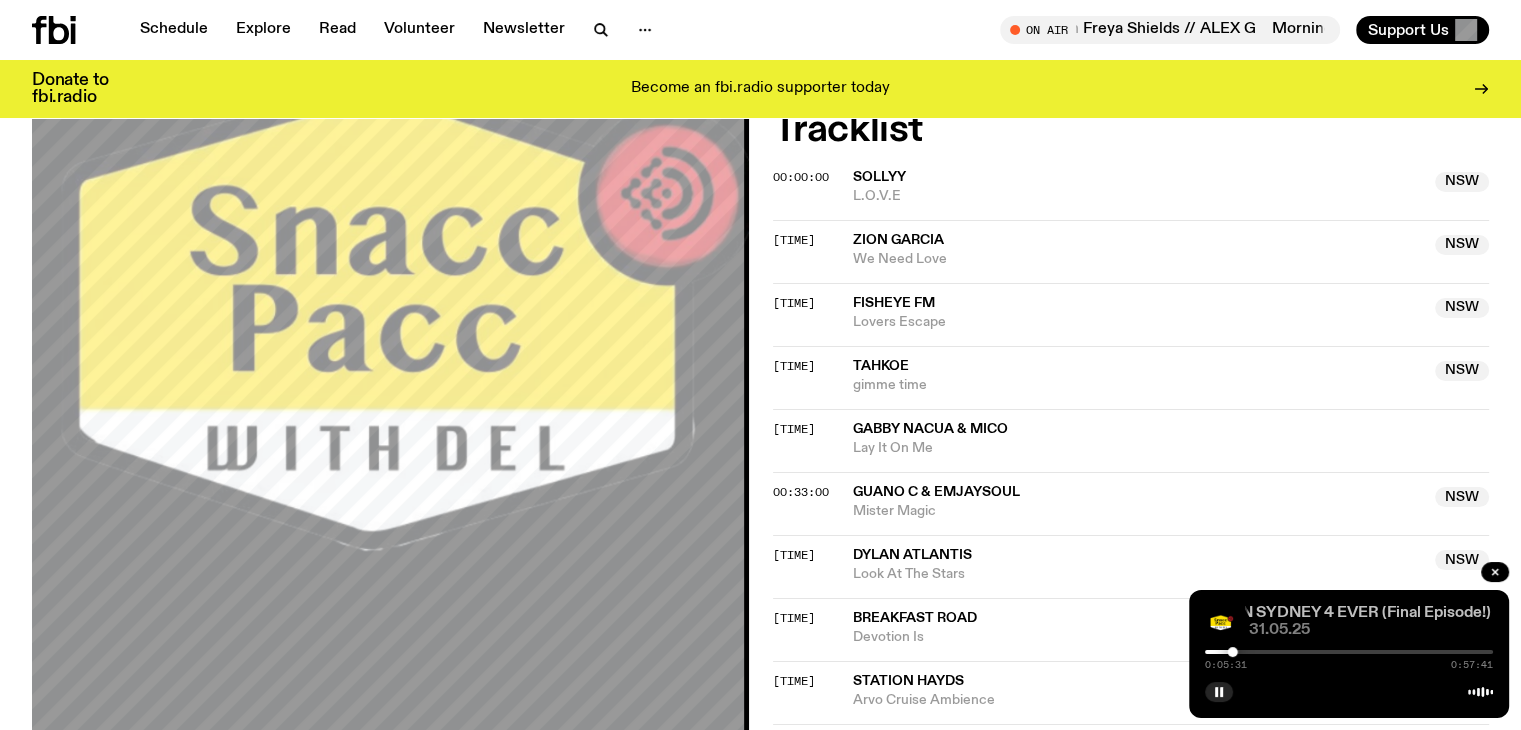 click on "The Snacc Pacc / WESTERN SYDNEY 4 EVER (Final Episode!)" 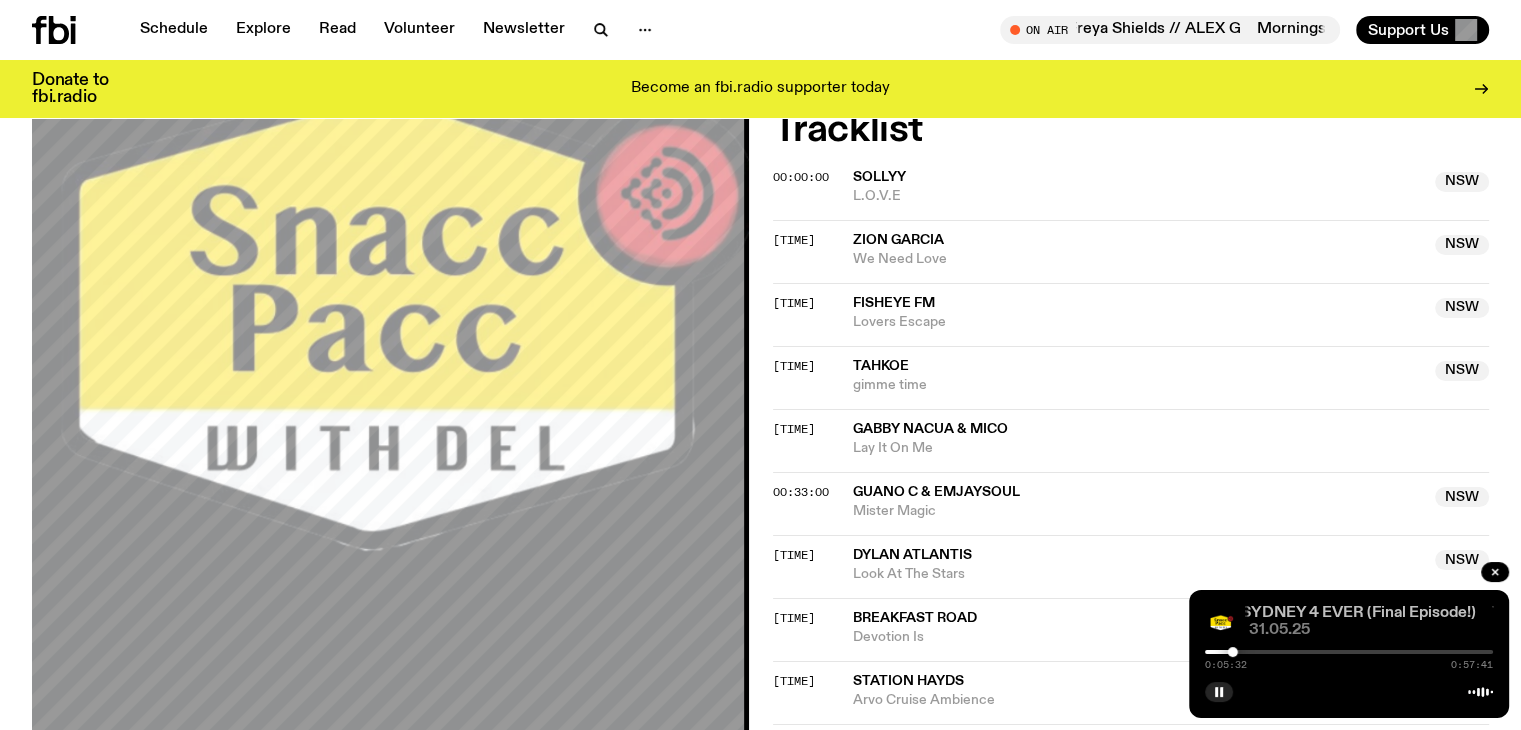 click on "The Snacc Pacc / WESTERN SYDNEY 4 EVER (Final Episode!)" 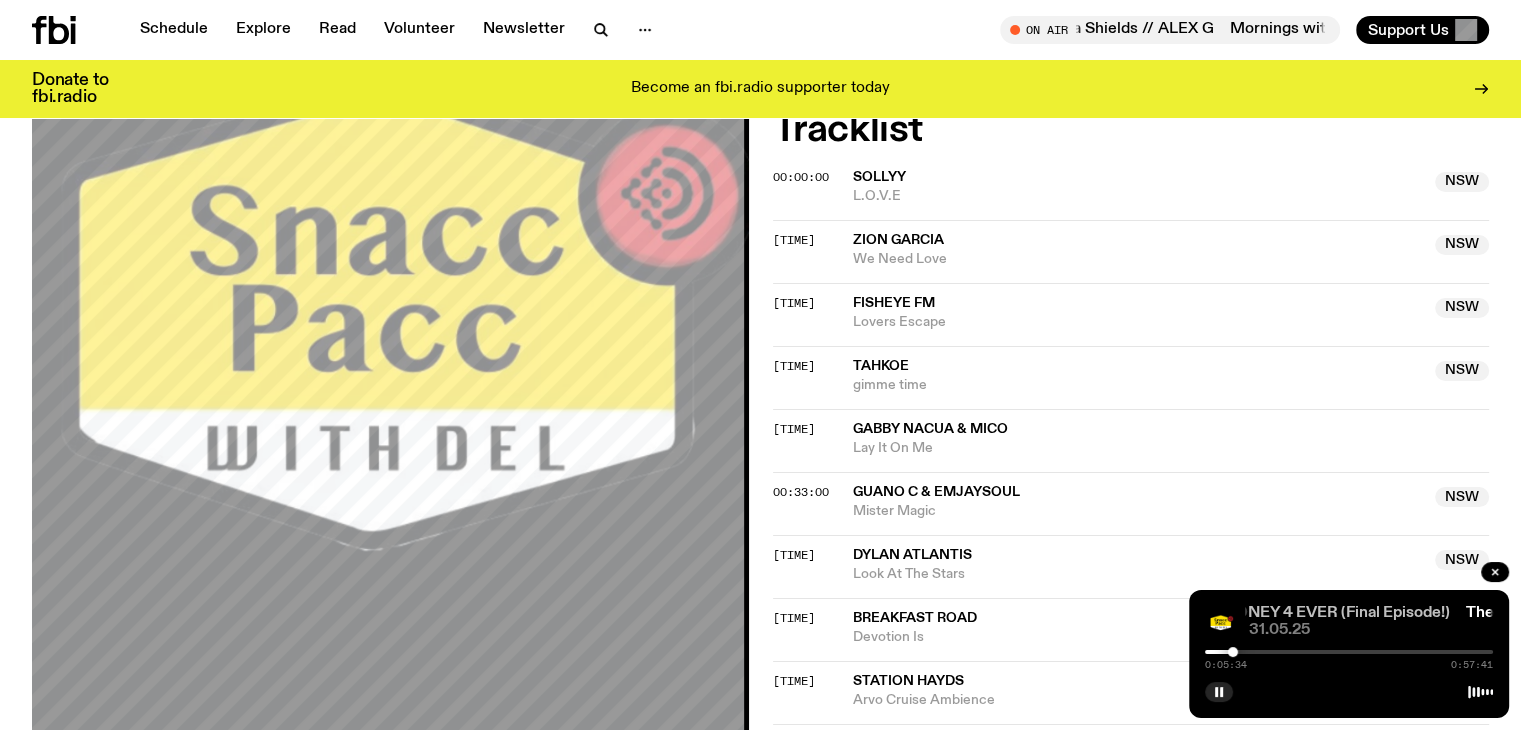 click on "The Snacc Pacc / WESTERN SYDNEY 4 EVER (Final Episode!)" 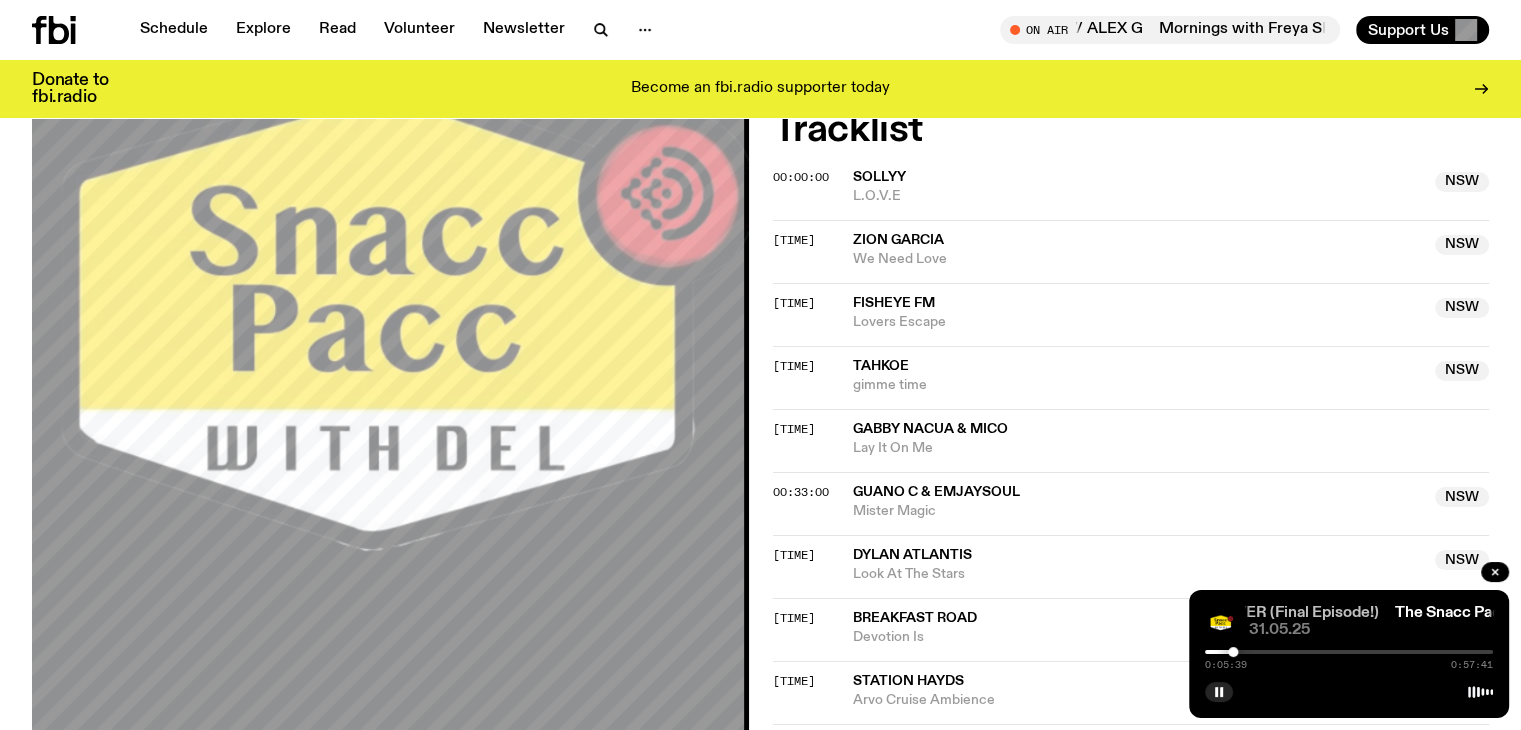 click on "The Snacc Pacc / WESTERN SYDNEY 4 EVER (Final Episode!)" 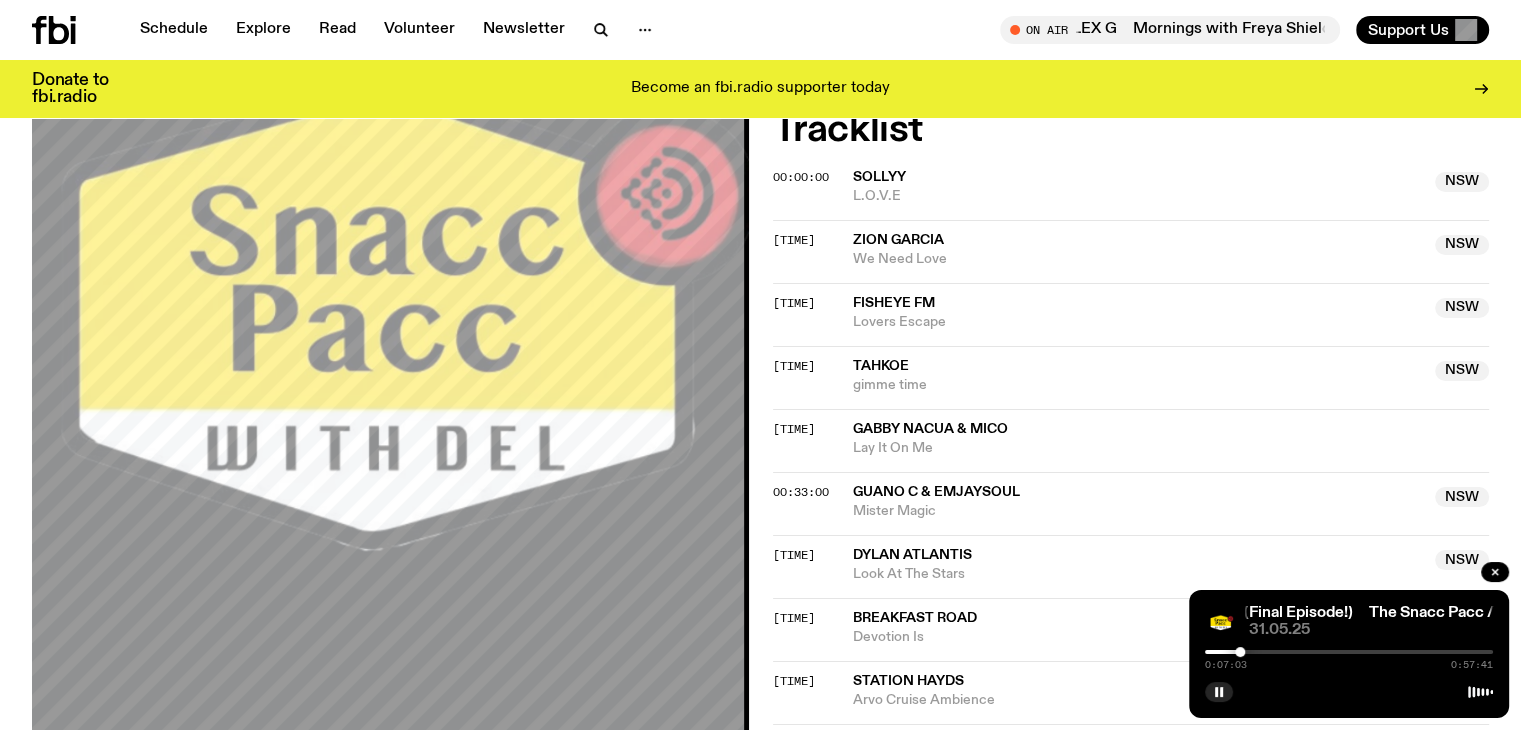 drag, startPoint x: 1230, startPoint y: 649, endPoint x: 1240, endPoint y: 650, distance: 10.049875 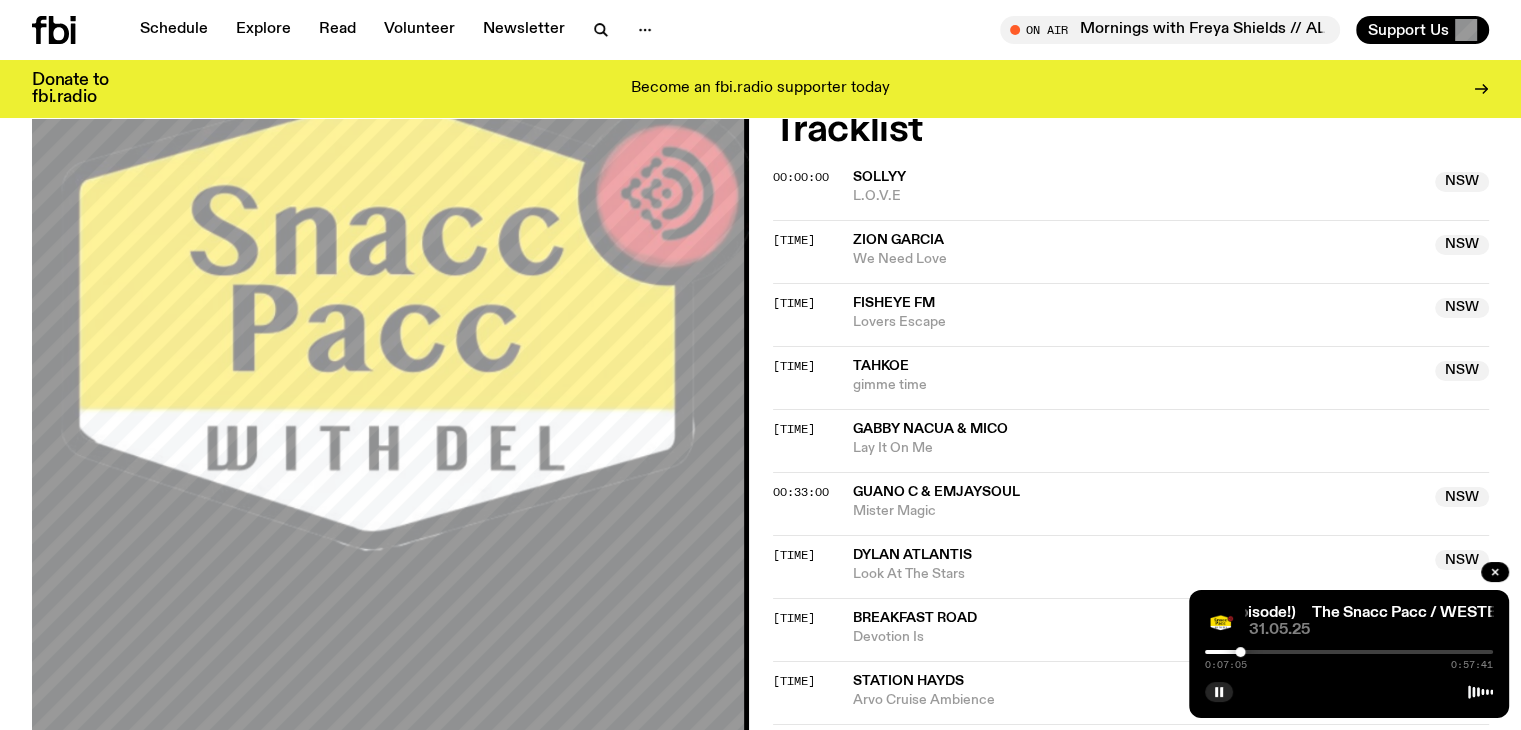click on "Zion Garcia" at bounding box center [1138, 240] 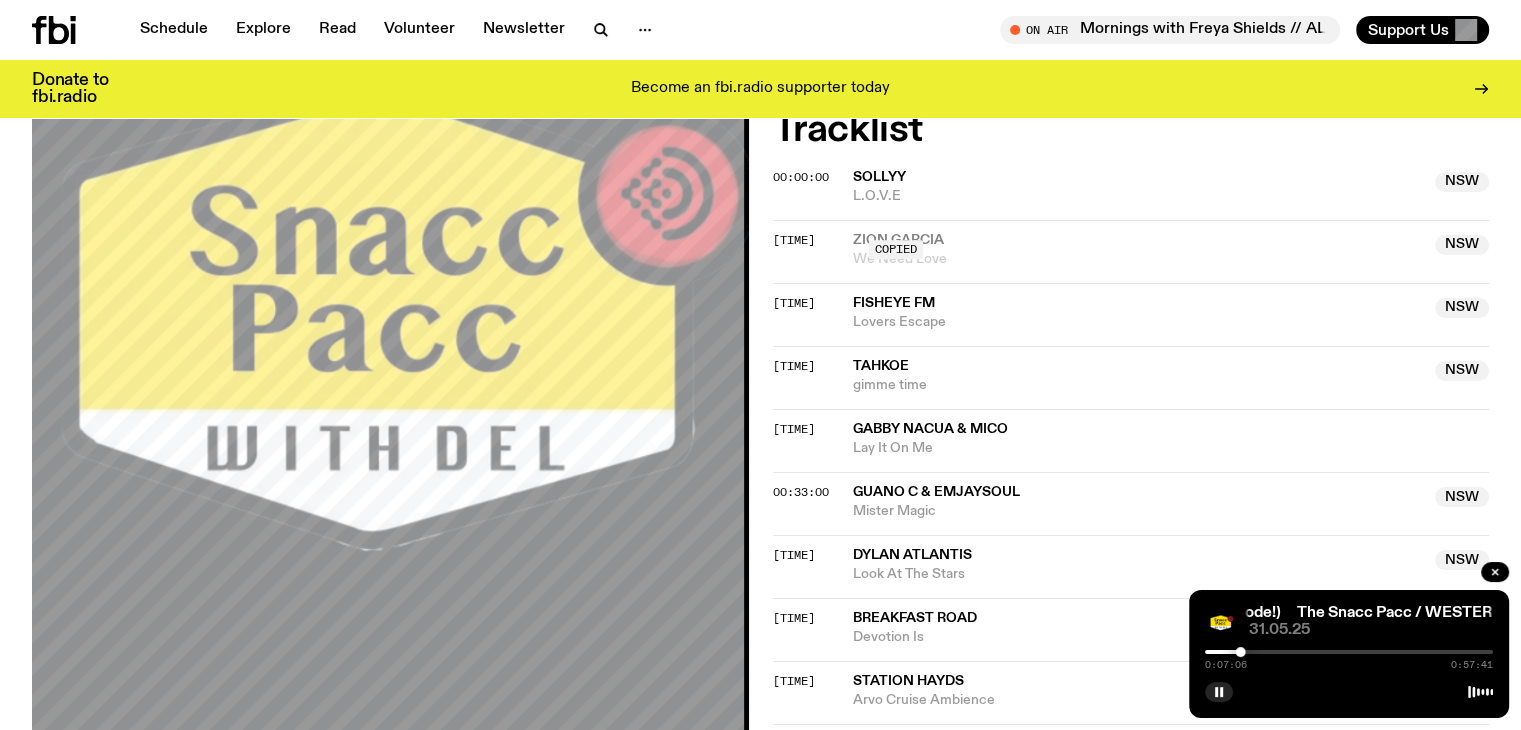 click on "Aired on [DATE] , [TIME] Specialist Find out whats happs in Western Sydney every single Saturday from 2 - 3 PM. Bringing you the hottest new music, arts, culture and events to keep locked + sports, internet hot topics & lots of Islander cackling in between it all. Hosted by Del ( @[USERNAME] ) Produced by Tiana ( @[USERNAME] ) Get in touch with us in-studio via: Textline: [PHONE] Pitch your music, art & events to [EMAIL] & [EMAIL] Shout out Samoa Shout out the Penrith Panthers Shout out the mfkn area <3333333333 Specialist Hip Hop & Rap RnB Pop Indie Rock Hosts Adele Luamanuvae" 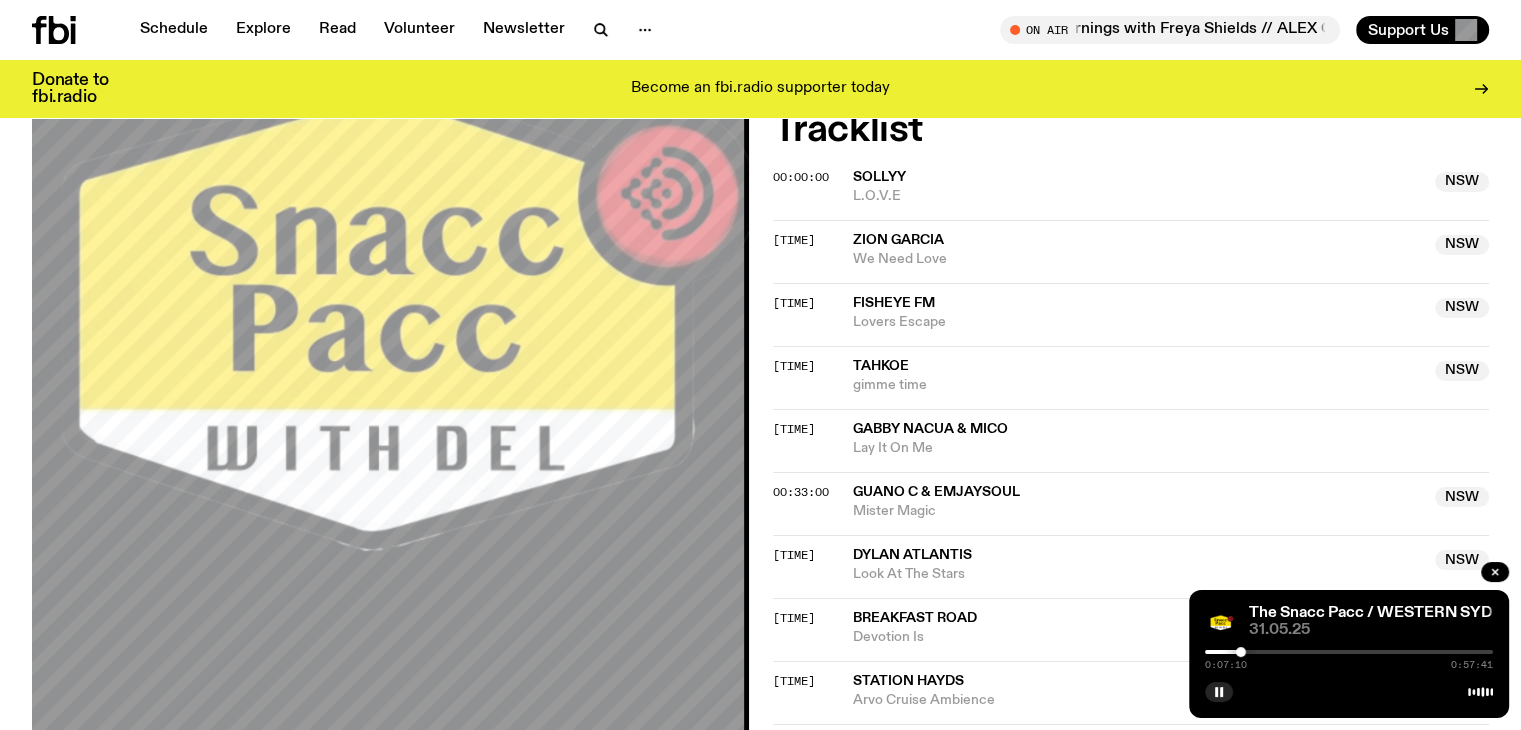 click on "Aired on [DATE] , [TIME] Specialist Find out whats happs in Western Sydney every single Saturday from 2 - 3 PM. Bringing you the hottest new music, arts, culture and events to keep locked + sports, internet hot topics & lots of Islander cackling in between it all. Hosted by Del ( @[USERNAME] ) Produced by Tiana ( @[USERNAME] ) Get in touch with us in-studio via: Textline: [PHONE] Pitch your music, art & events to [EMAIL] & [EMAIL] Shout out Samoa Shout out the Penrith Panthers Shout out the mfkn area <3333333333 Tracklist More Episodes Tracklist [TIME] SOLLYY NSW L.O.V.E NSW [TIME] Zion Garcia NSW We Need Love Copied NSW [TIME] Fisheye FM NSW Lovers Escape NSW [TIME] Tahkoe NSW gimme time NSW [TIME] Gabby Nacua & Mico Lay It On Me [TIME] Guano C & emjaysoul NSW Mister Magic NSW [TIME] Dylan Atlantis NSW Look At The Stars NSW [TIME] Breakfast Road NSW Devotion Is NSW [TIME] Station Hayds NSW Arvo Cruise Ambience NSW [TIME]tiffi NSW" 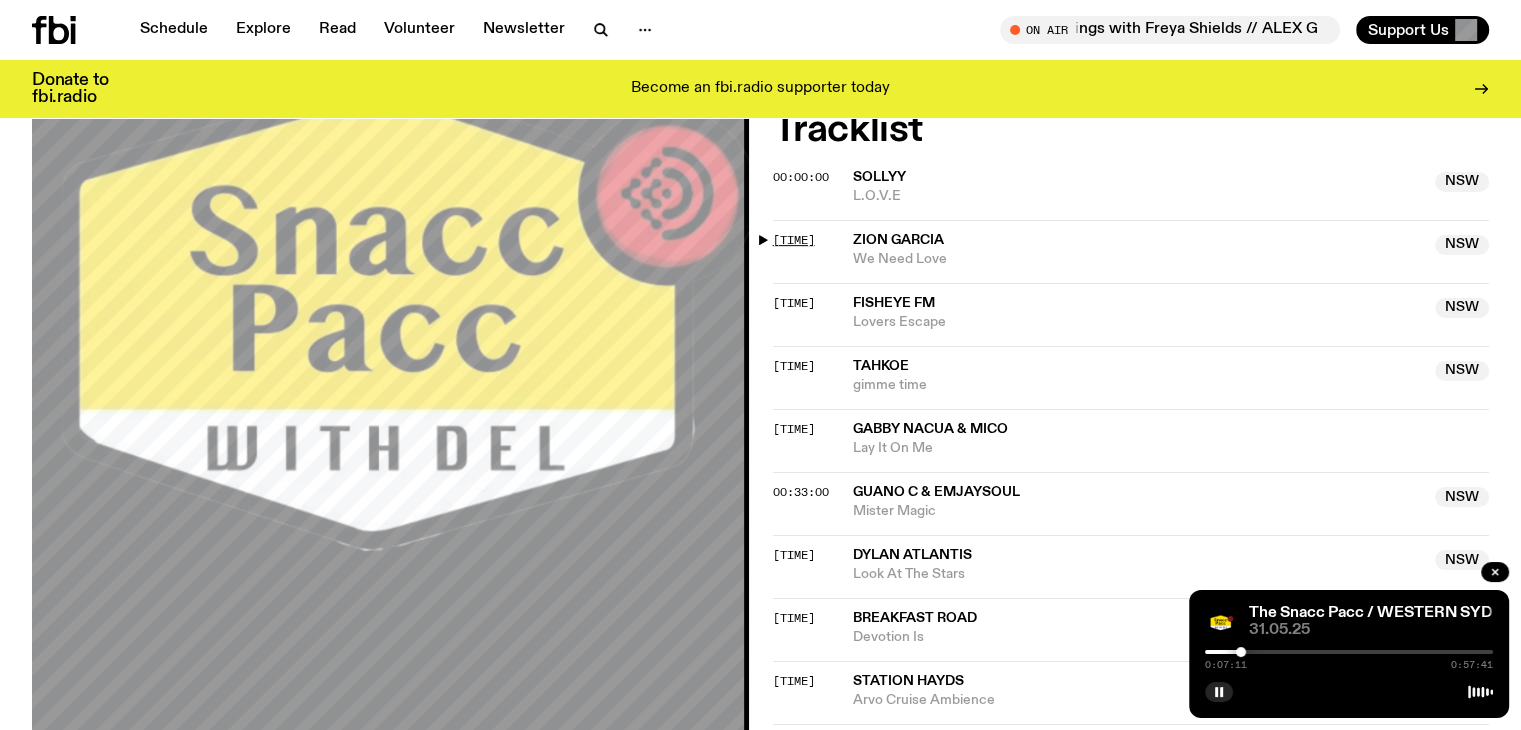 click on "[TIME]" at bounding box center (794, 240) 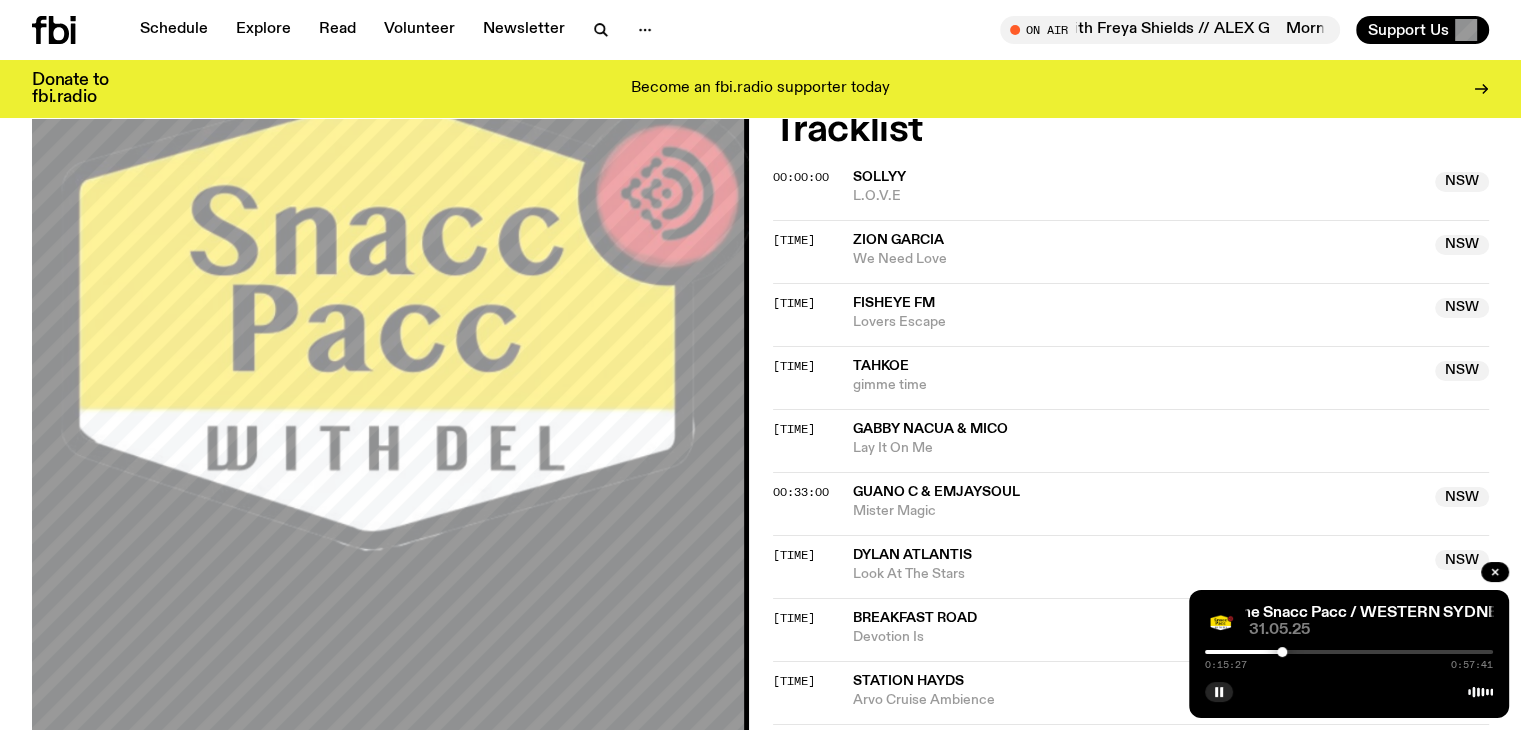 click at bounding box center [1282, 652] 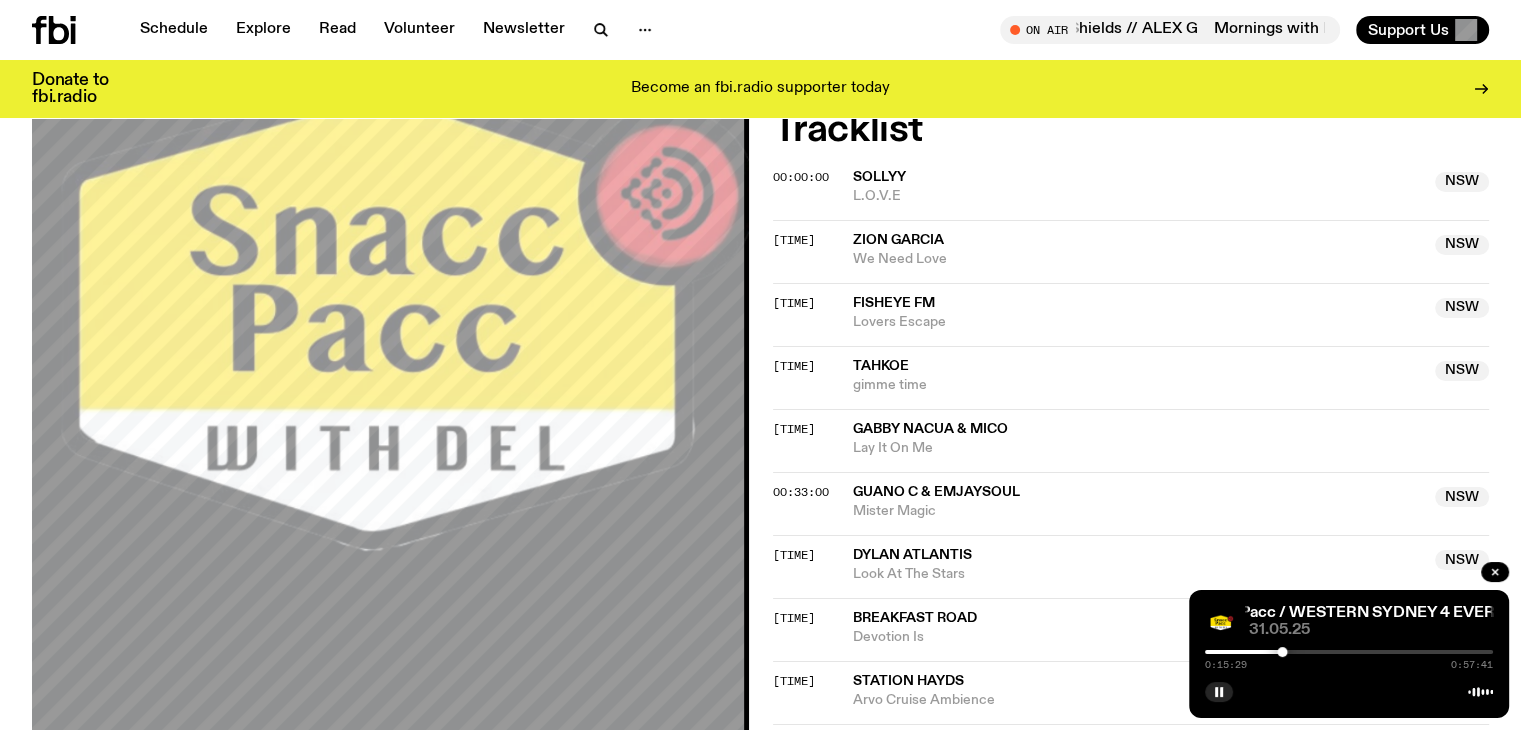 click at bounding box center [1138, 652] 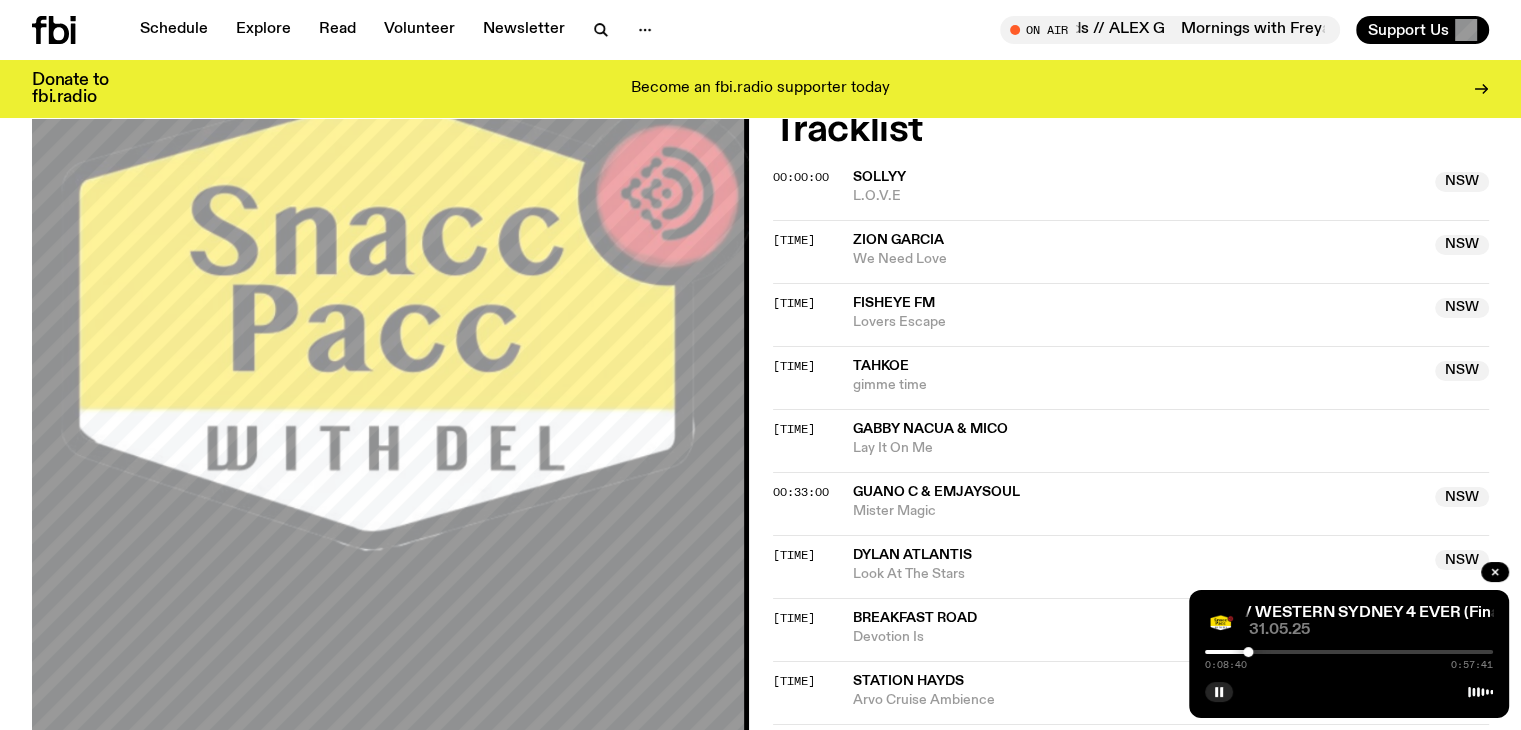 click at bounding box center (1104, 652) 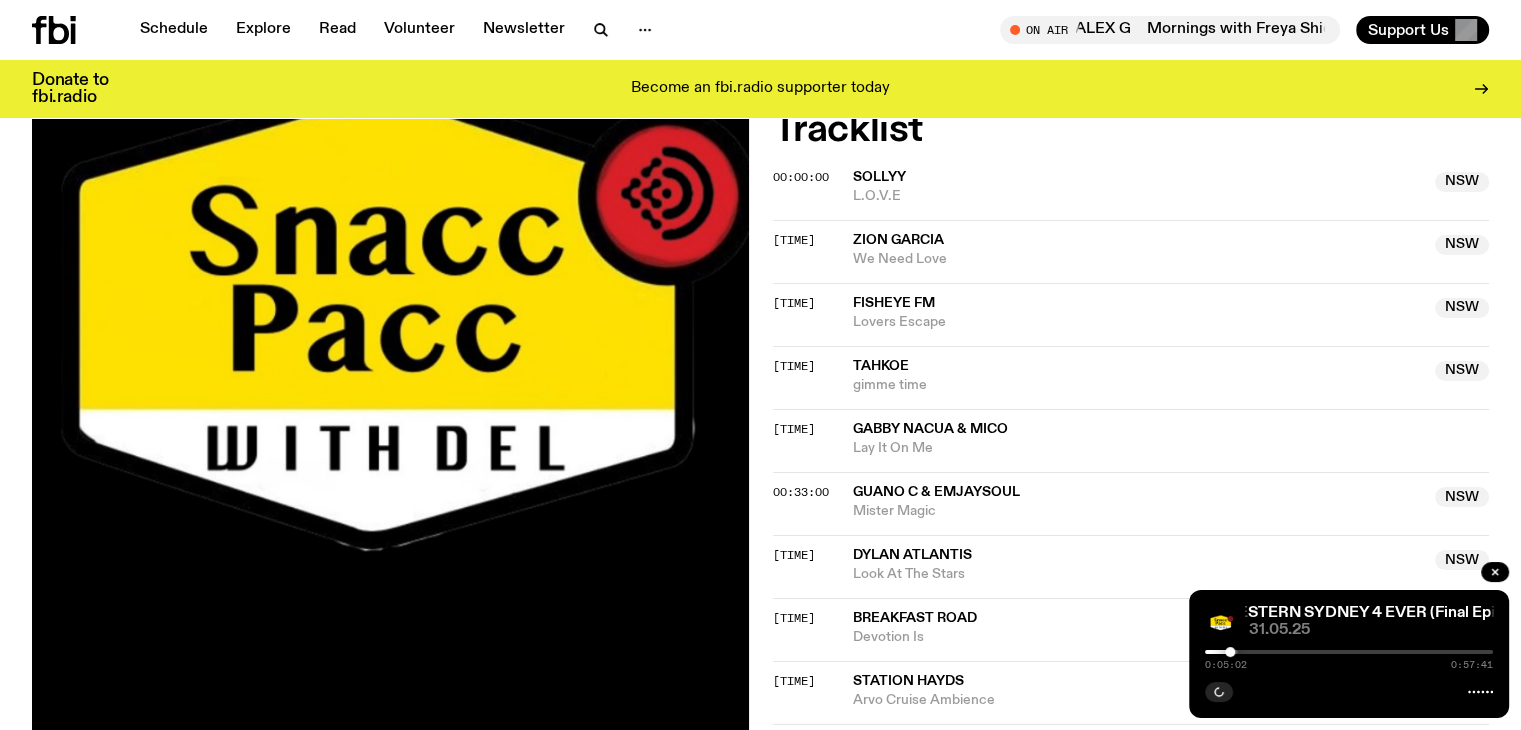 click on "[TIME] [TIME]" at bounding box center [1349, 658] 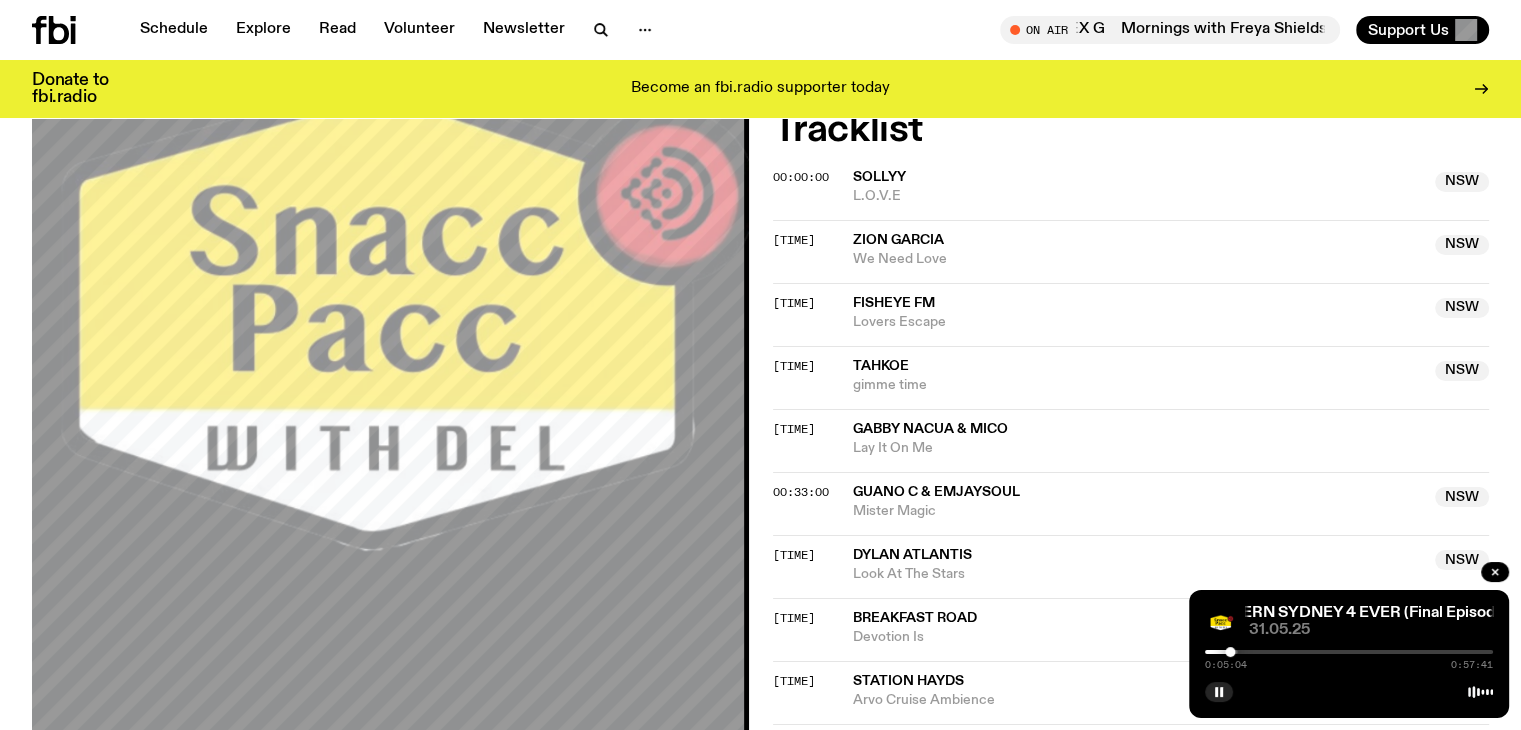 click at bounding box center [1349, 652] 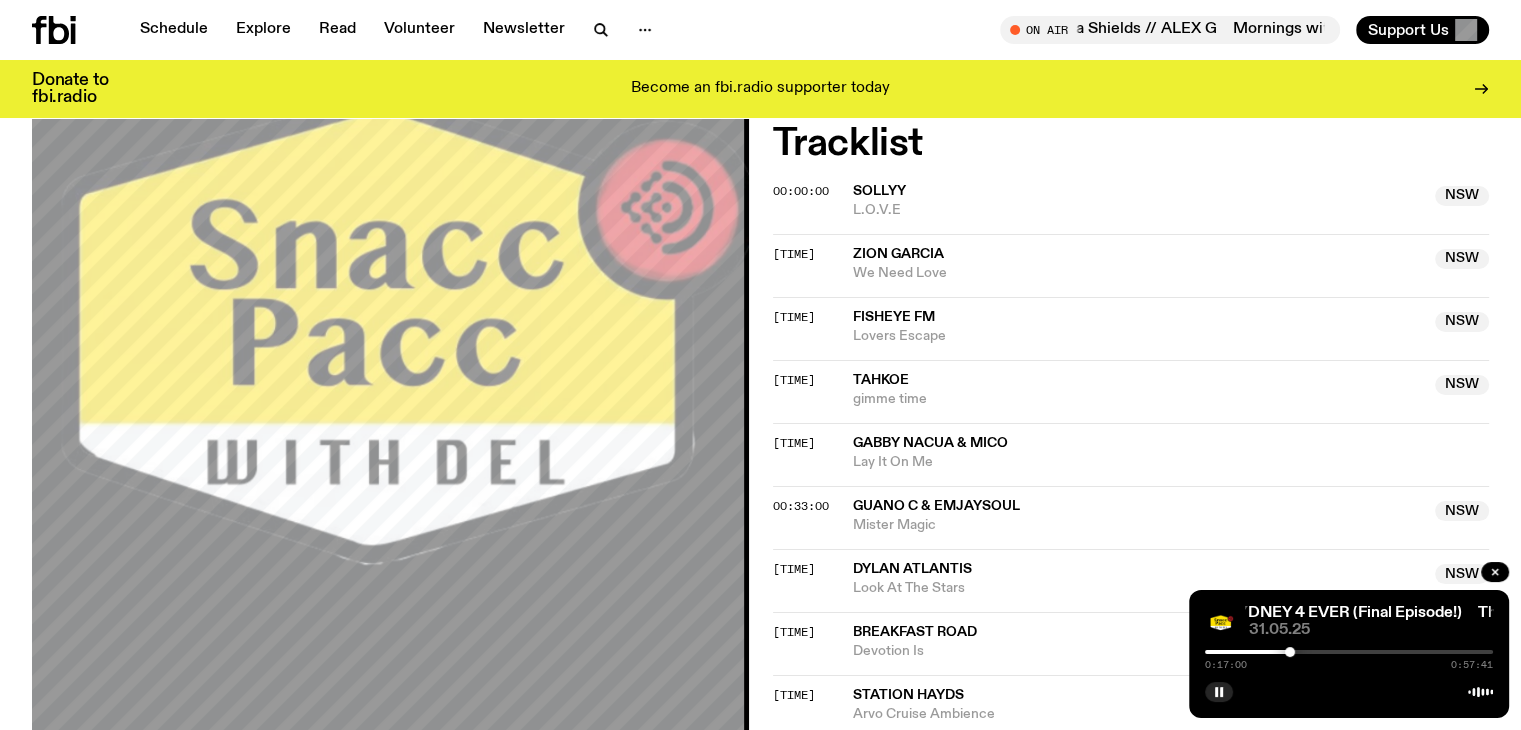 scroll, scrollTop: 859, scrollLeft: 0, axis: vertical 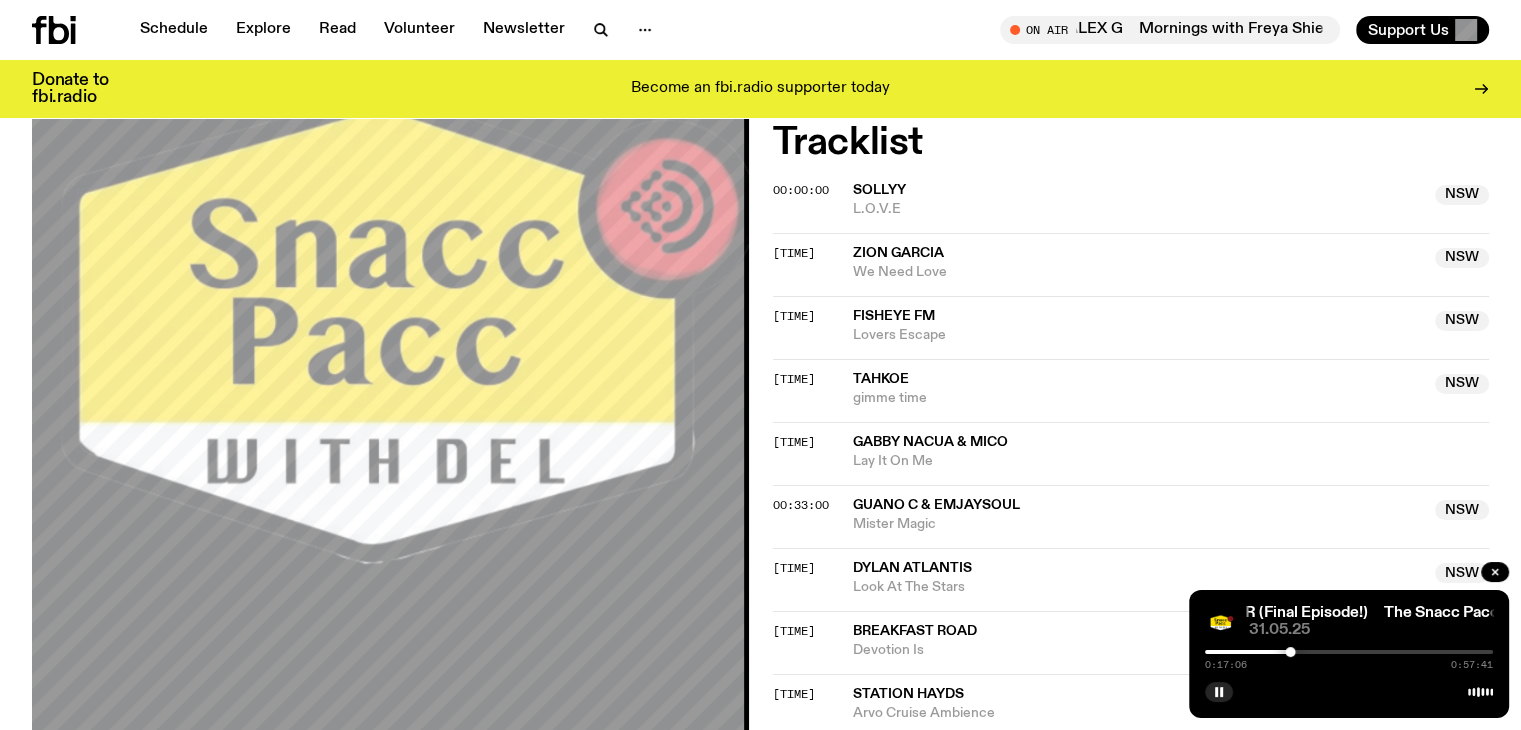 click on "Aired on [DATE] , [TIME] Specialist Find out whats happs in Western Sydney every single Saturday from 2 - 3 PM. Bringing you the hottest new music, arts, culture and events to keep locked + sports, internet hot topics & lots of Islander cackling in between it all. Hosted by Del ( @[USERNAME] ) Produced by Tiana ( @[USERNAME] ) Get in touch with us in-studio via: Textline: [PHONE] Pitch your music, art & events to [EMAIL] & [EMAIL] Shout out Samoa Shout out the Penrith Panthers Shout out the mfkn area <3333333333 Tracklist More Episodes Tracklist [TIME] SOLLYY NSW L.O.V.E NSW [TIME] Zion Garcia NSW We Need Love Copied NSW [TIME] Fisheye FM NSW Lovers Escape NSW [TIME] Tahkoe NSW gimme time NSW [TIME] Gabby Nacua & Mico Lay It On Me [TIME] Guano C & emjaysoul NSW Mister Magic NSW [TIME] Dylan Atlantis NSW Look At The Stars NSW [TIME] Breakfast Road NSW Devotion Is NSW [TIME] Station Hayds NSW Arvo Cruise Ambience NSW [TIME]tiffi NSW" 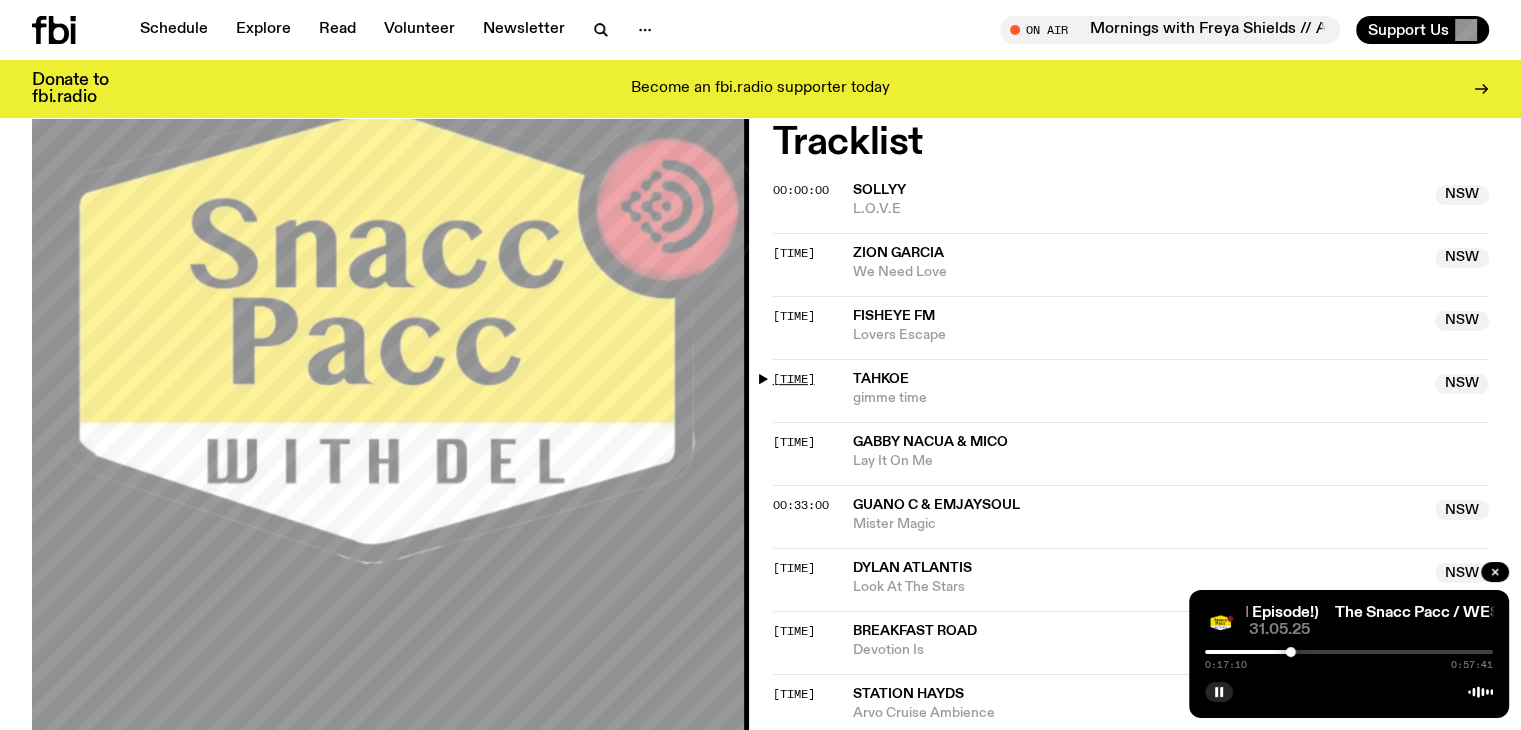 click on "[TIME]" at bounding box center [794, 379] 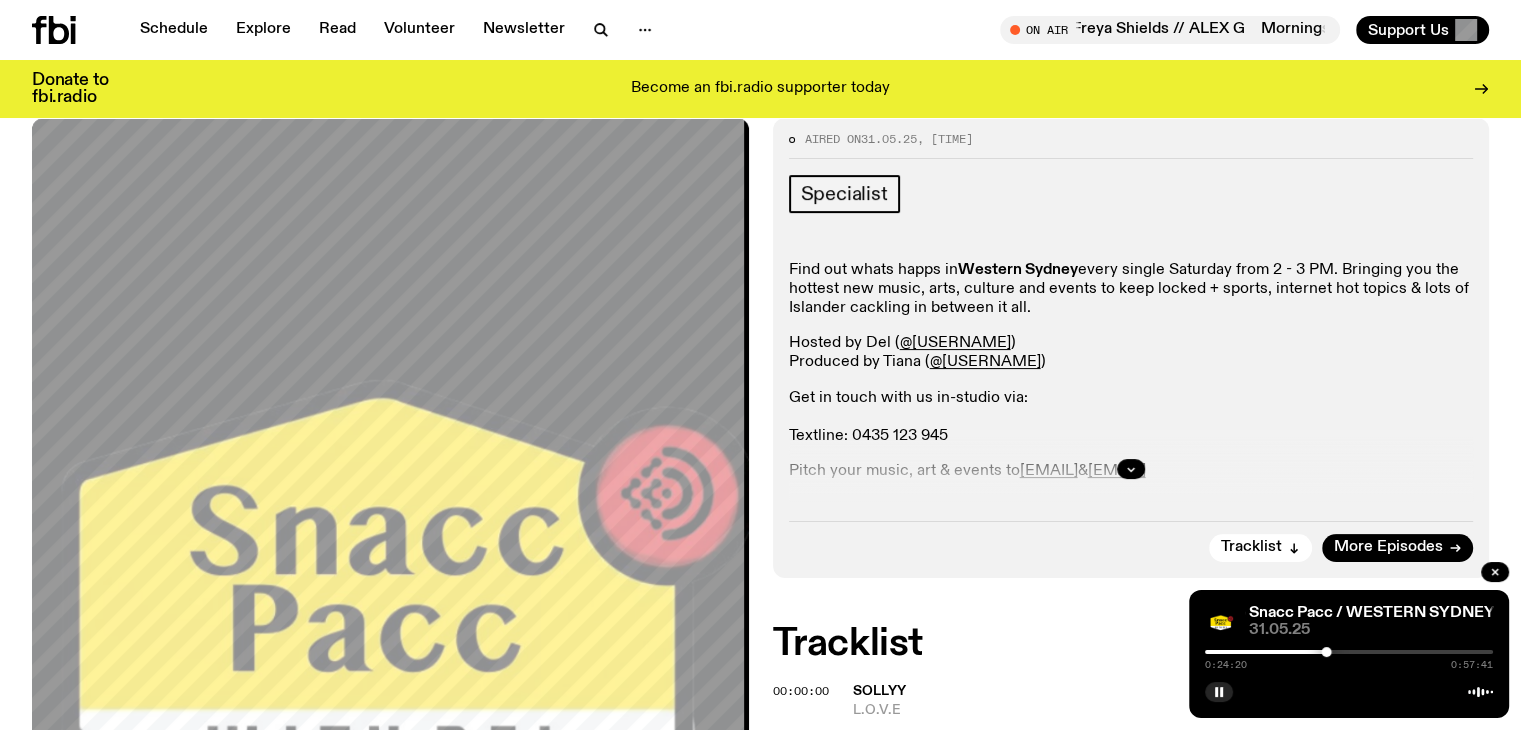 scroll, scrollTop: 356, scrollLeft: 0, axis: vertical 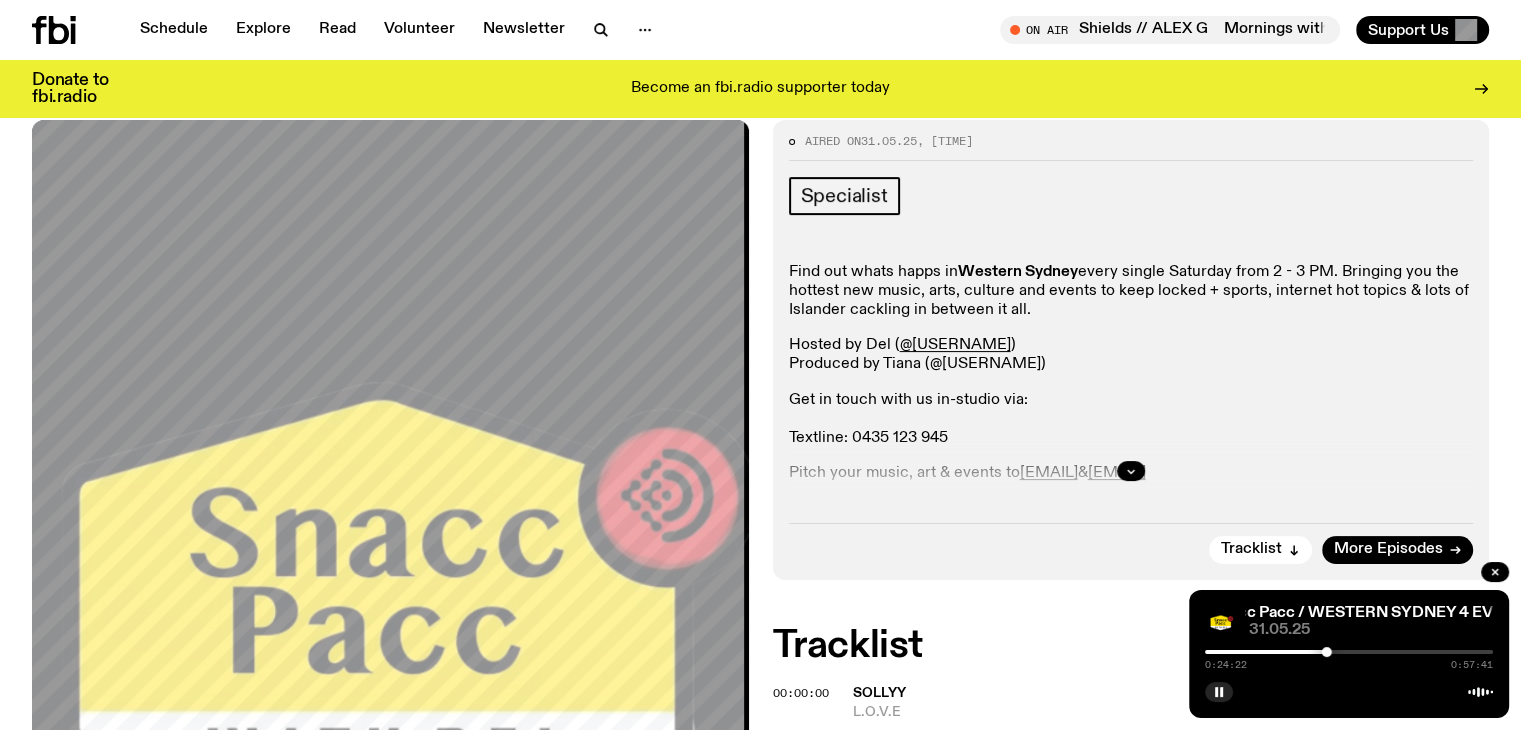 click on "@[USERNAME]" 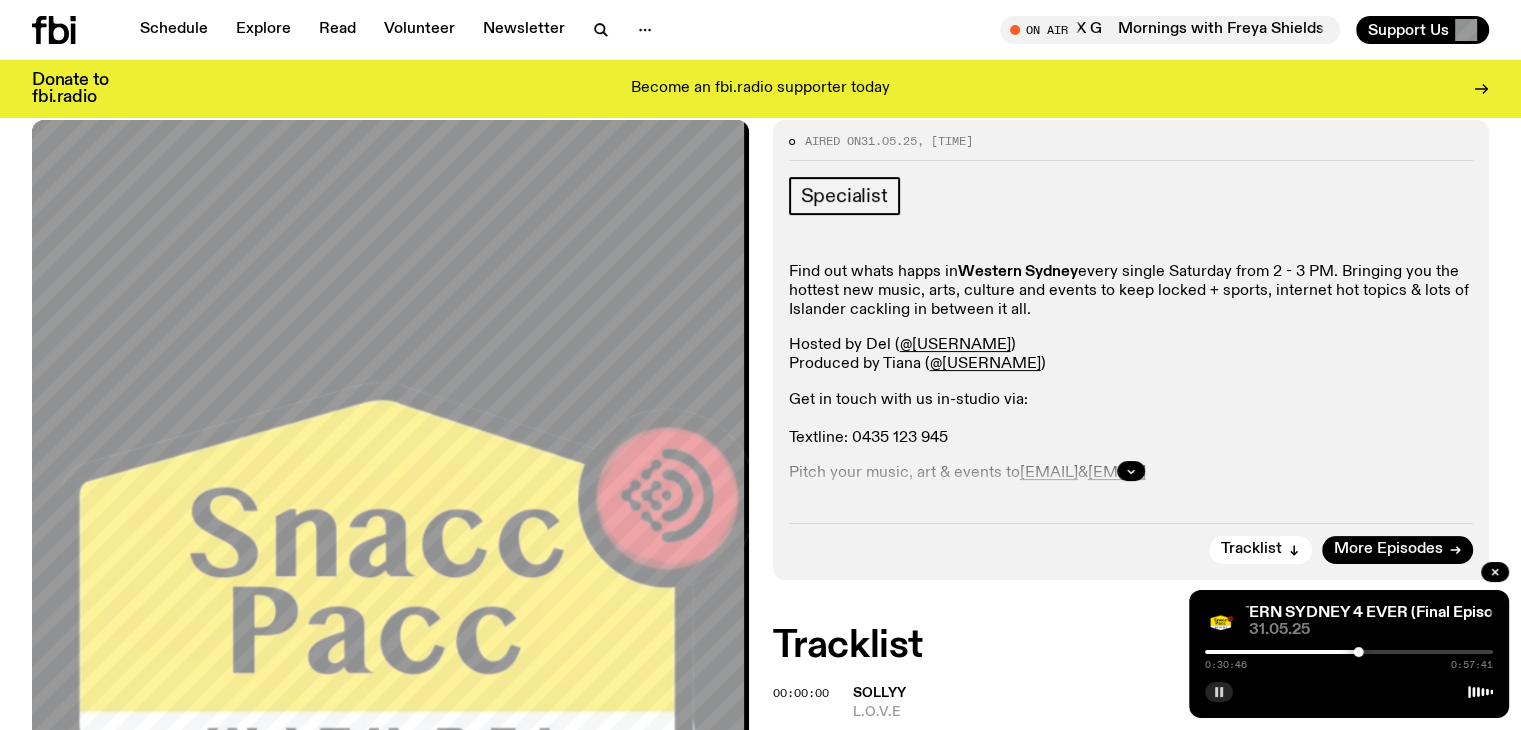 click at bounding box center (1219, 692) 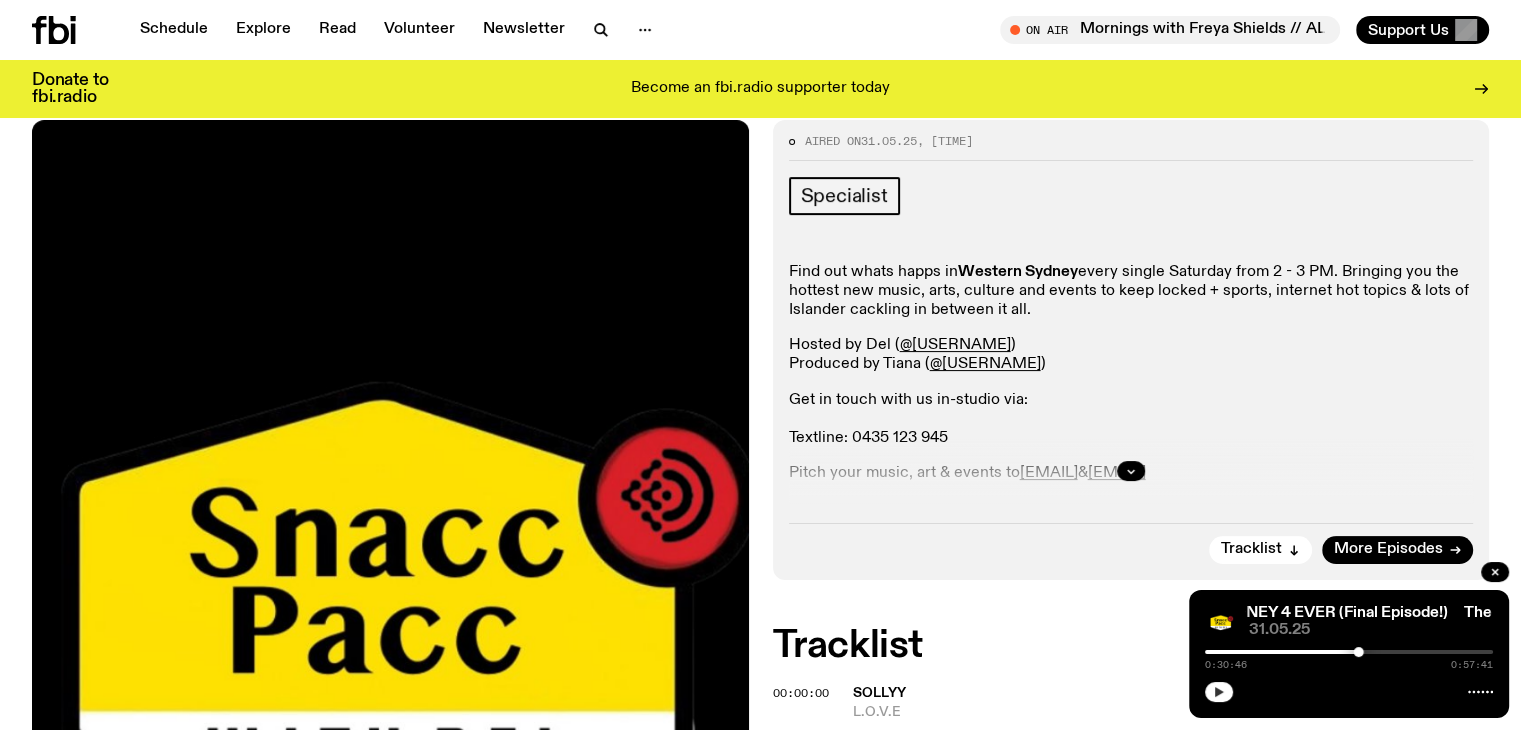 click at bounding box center (1219, 692) 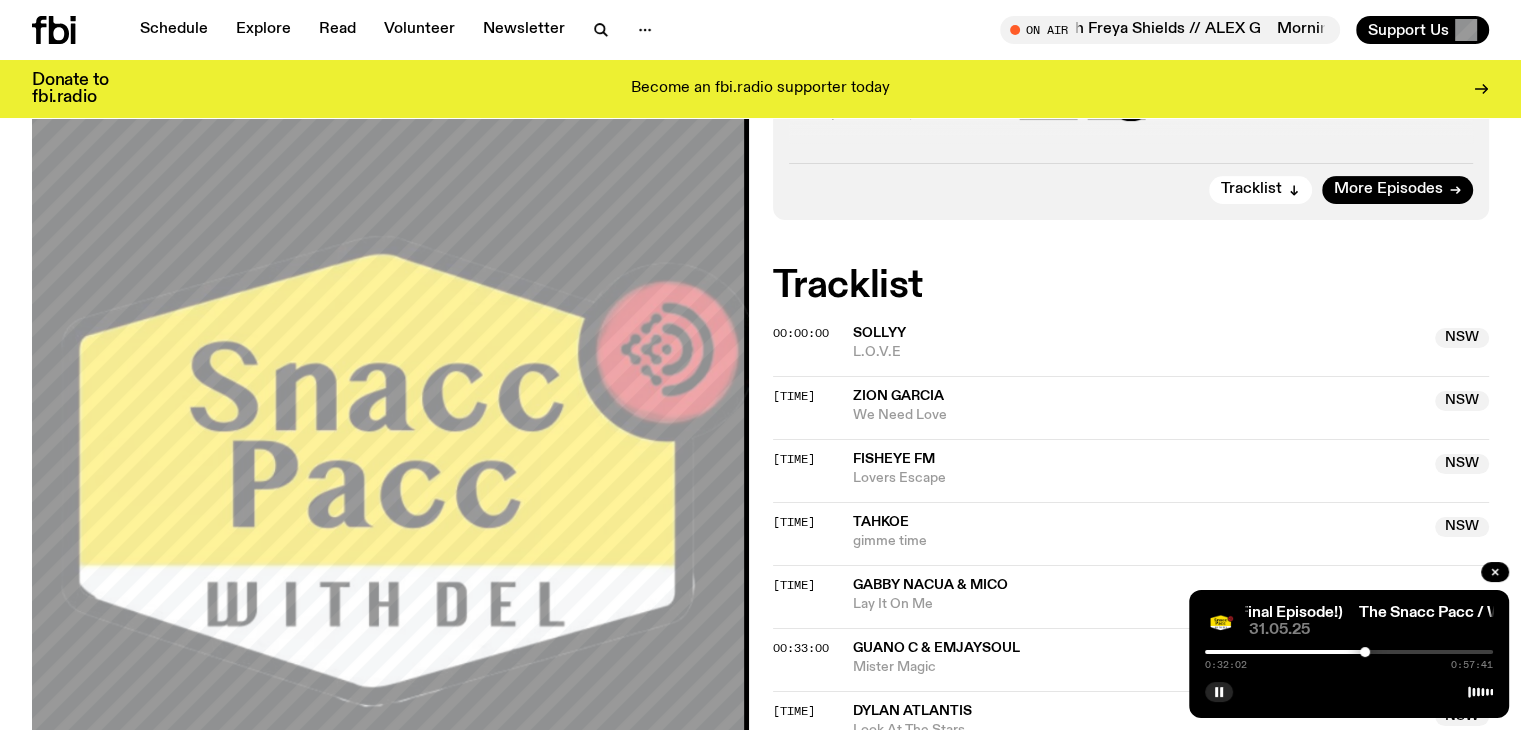 scroll, scrollTop: 903, scrollLeft: 0, axis: vertical 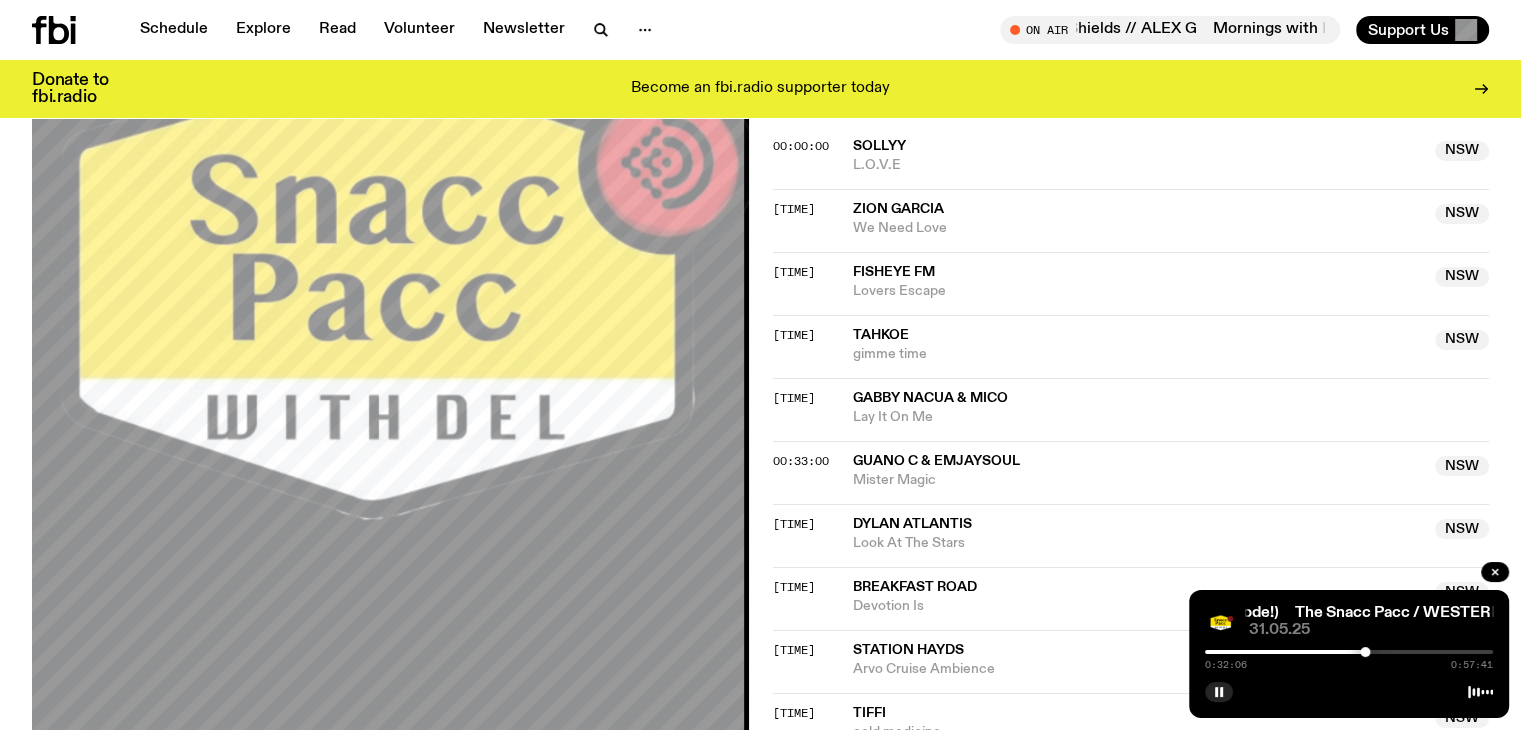 click at bounding box center [1221, 652] 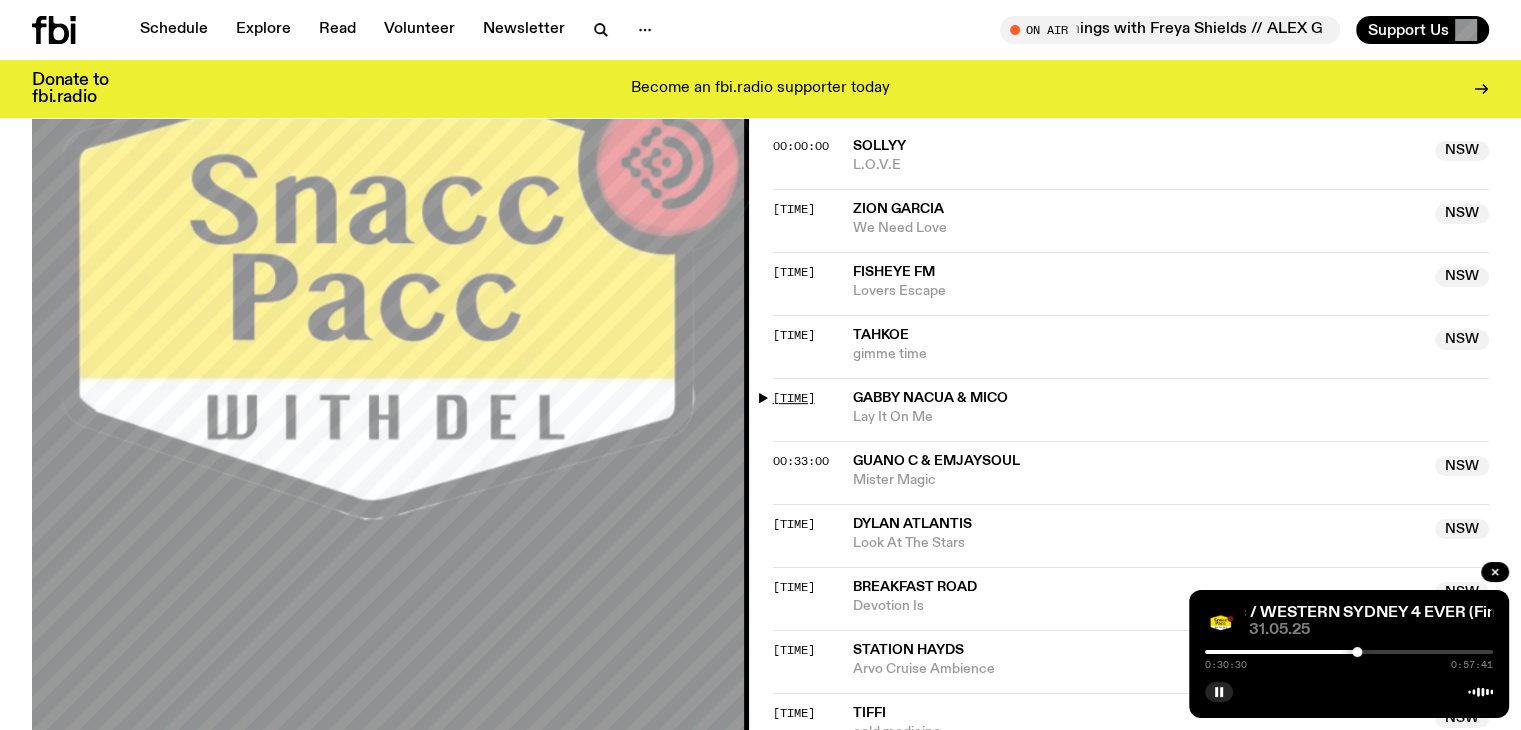 click on "[TIME]" at bounding box center (794, 398) 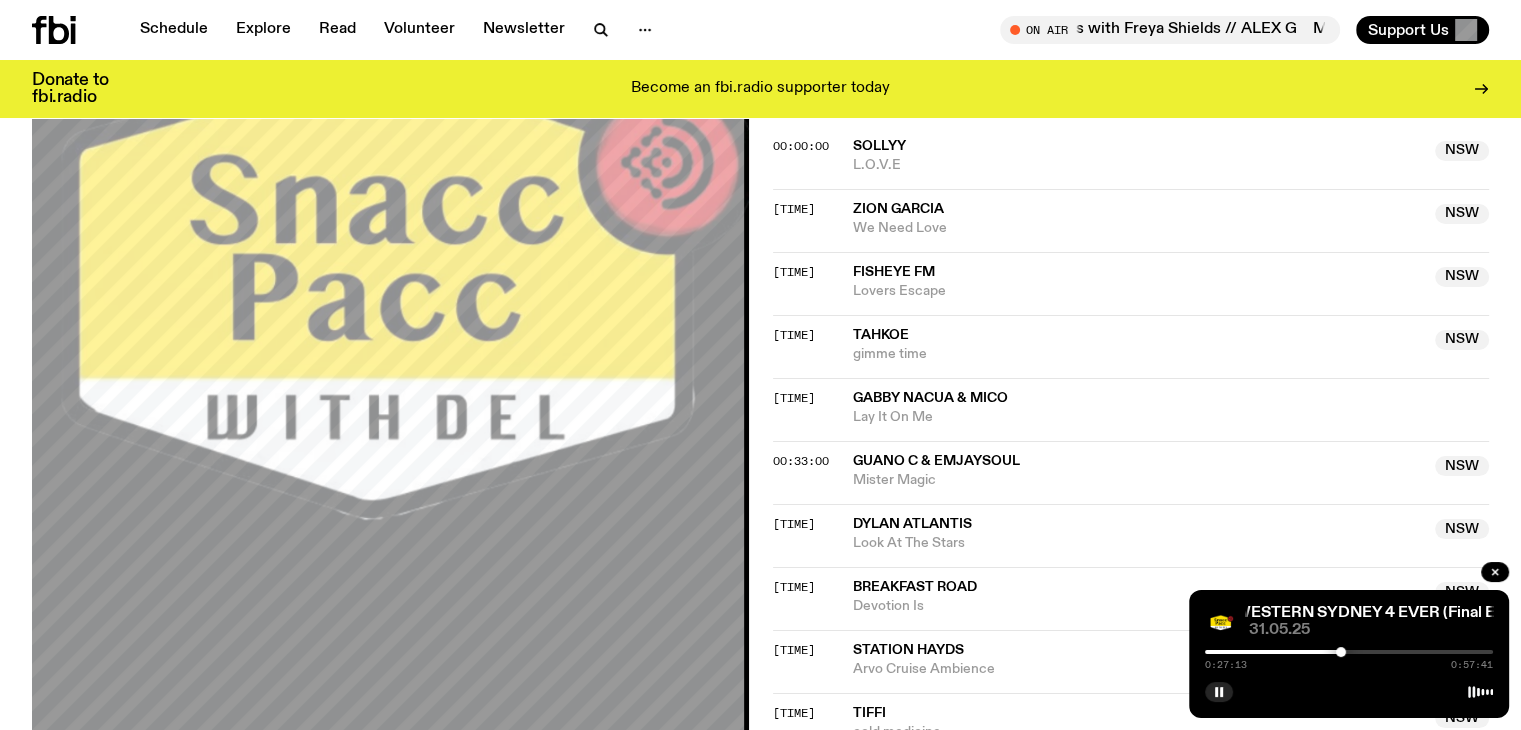 click at bounding box center (1197, 652) 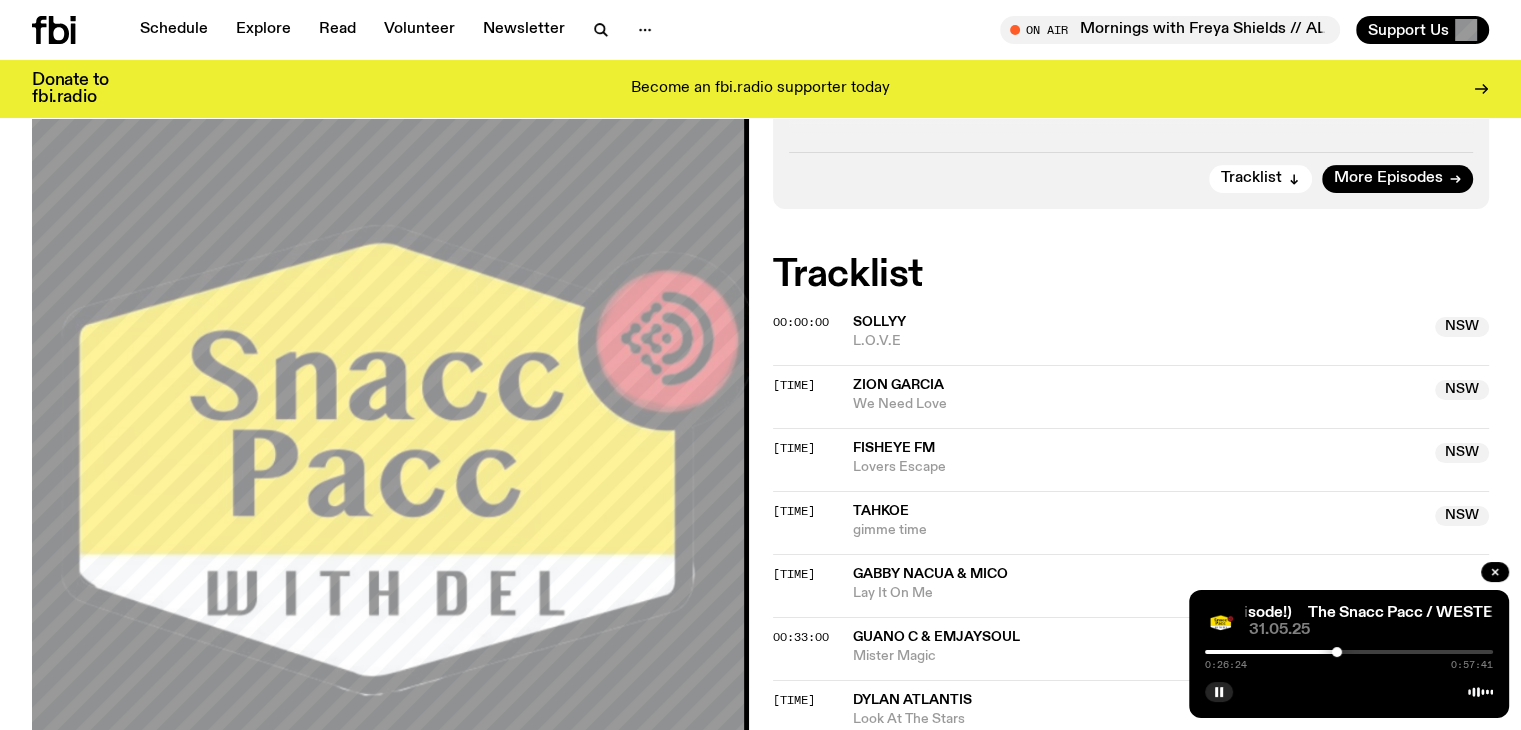 scroll, scrollTop: 728, scrollLeft: 0, axis: vertical 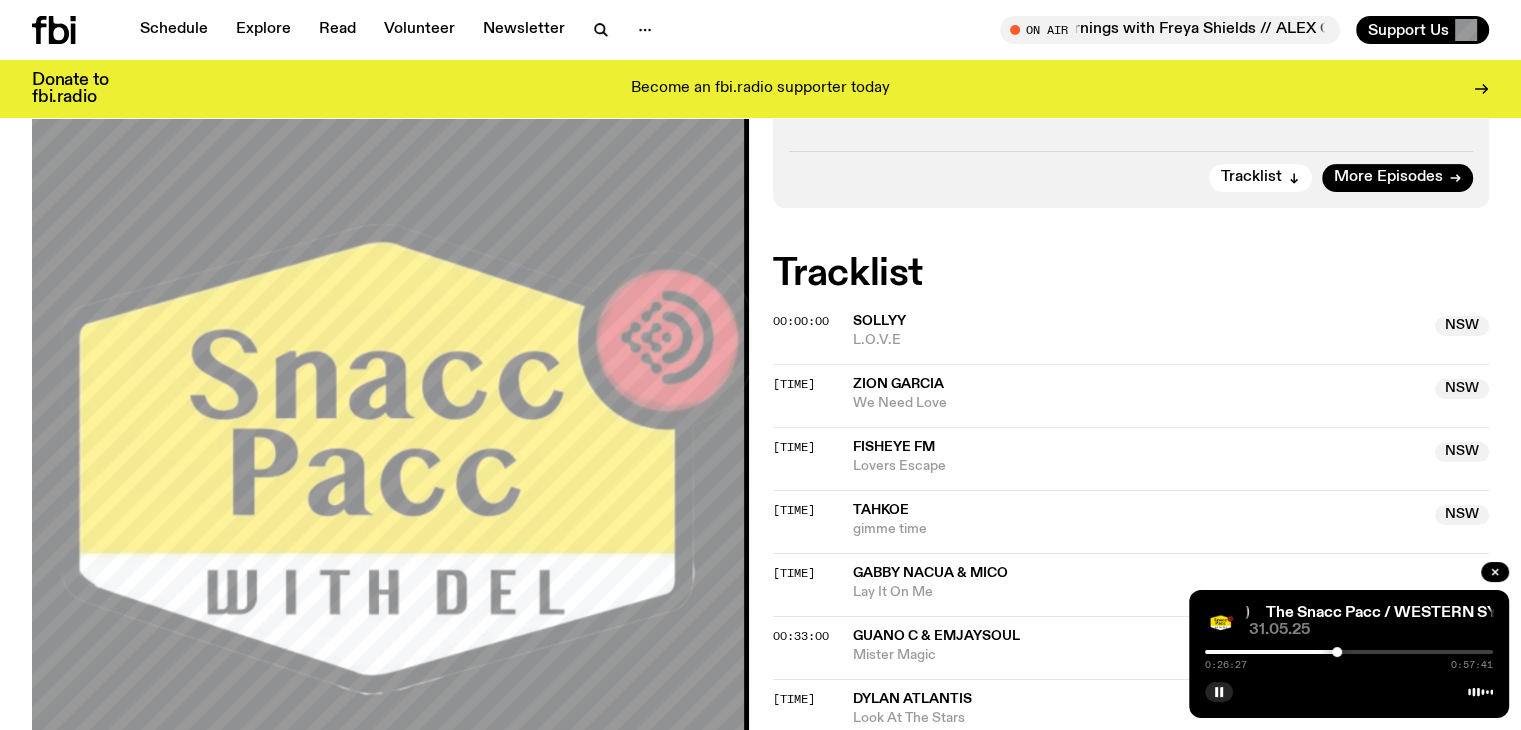 click on "Gabby Nacua & Mico" 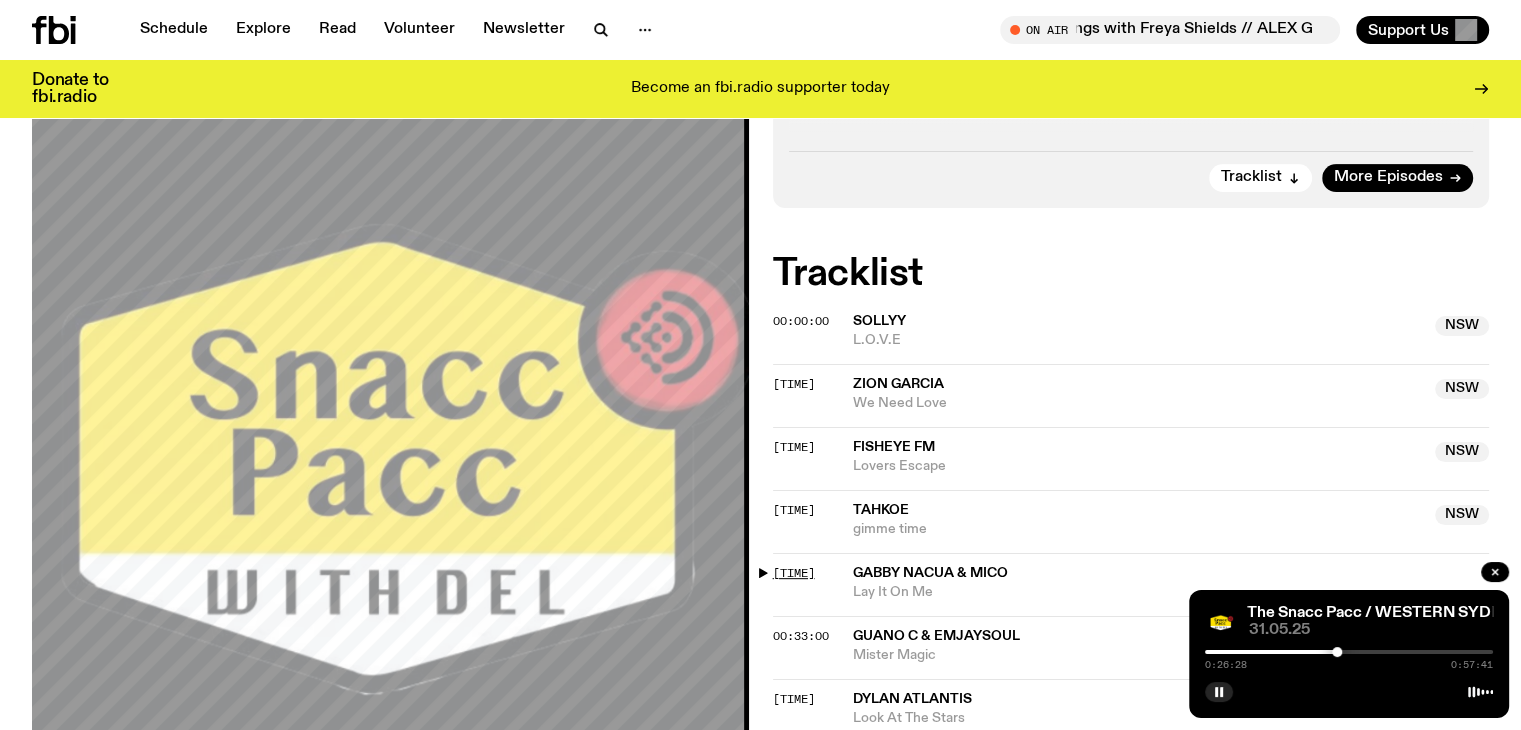 click on "[TIME]" at bounding box center [794, 573] 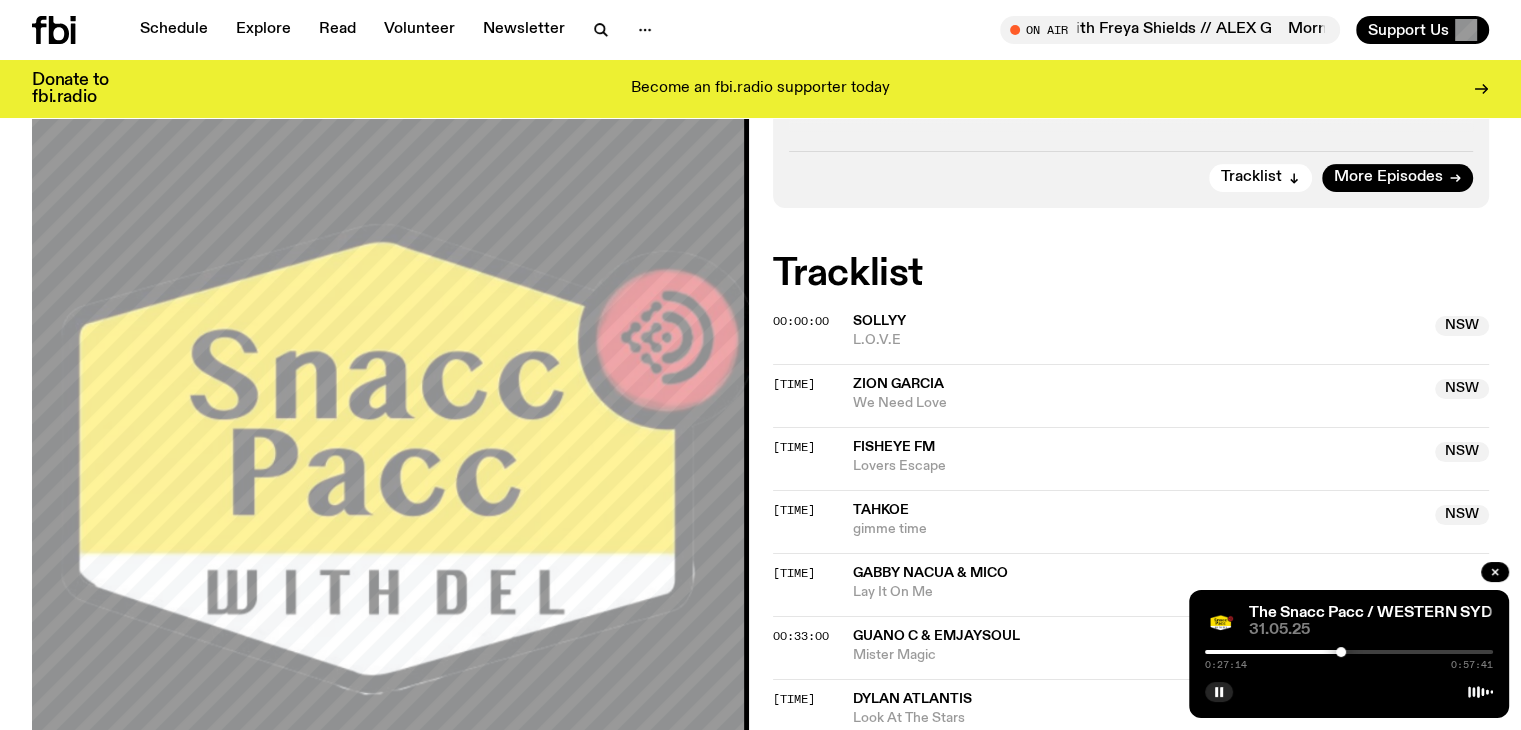 click on "Aired on [DATE] , [TIME] Specialist Find out whats happs in Western Sydney every single Saturday from 2 - 3 PM. Bringing you the hottest new music, arts, culture and events to keep locked + sports, internet hot topics & lots of Islander cackling in between it all. Hosted by Del ( @[USERNAME] ) Produced by Tiana ( @[USERNAME] ) Get in touch with us in-studio via: Textline: [PHONE] Pitch your music, art & events to [EMAIL] & [EMAIL] Shout out Samoa Shout out the Penrith Panthers Shout out the mfkn area <3333333333 Tracklist More Episodes Tracklist [TIME] SOLLYY NSW L.O.V.E NSW [TIME] Zion Garcia NSW We Need Love Copied NSW [TIME] Fisheye FM NSW Lovers Escape NSW [TIME] Tahkoe NSW gimme time NSW [TIME] Gabby Nacua & Mico Lay It On Me [TIME] Guano C & emjaysoul NSW Mister Magic NSW [TIME] Dylan Atlantis NSW Look At The Stars NSW [TIME] Breakfast Road NSW Devotion Is NSW [TIME] Station Hayds NSW Arvo Cruise Ambience NSW [TIME]tiffi NSW" 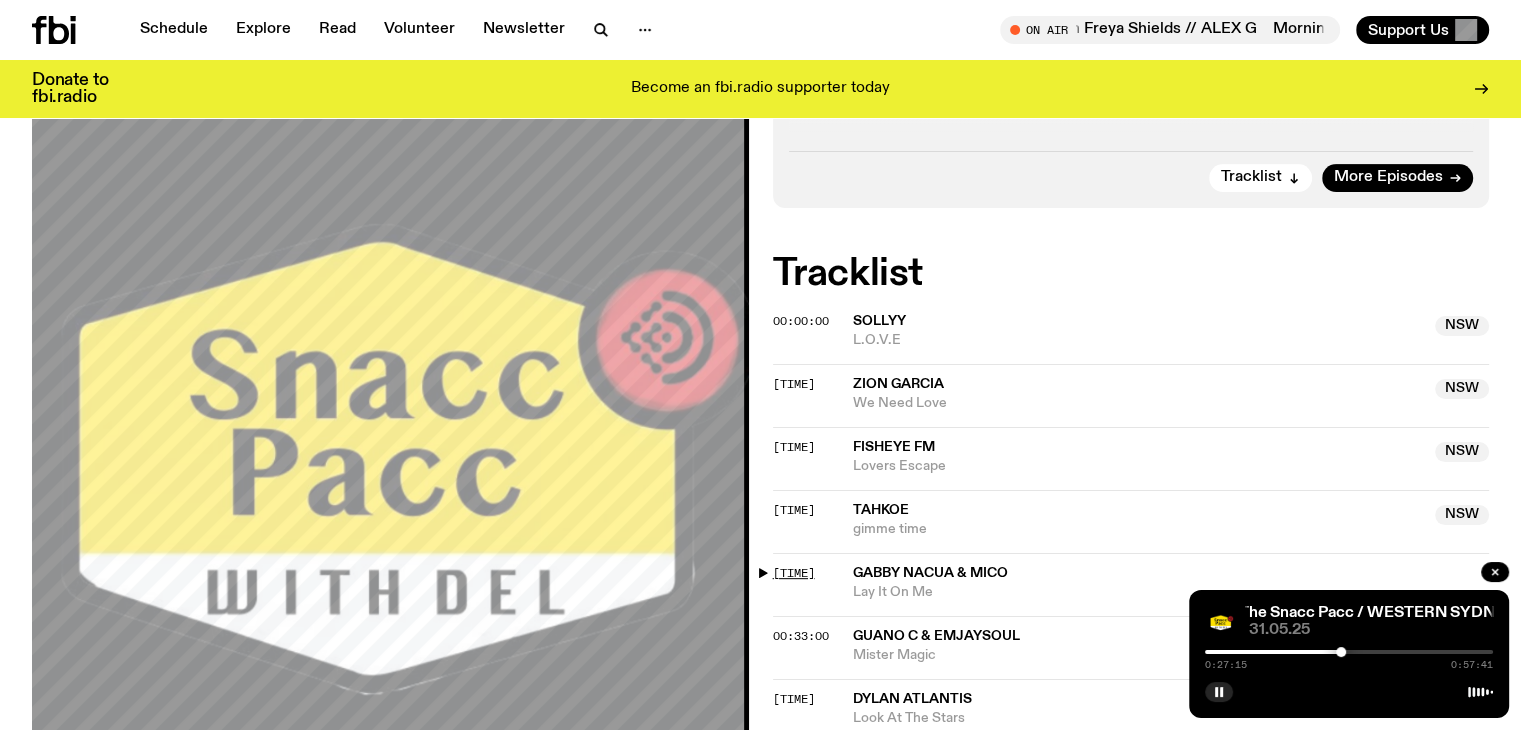 click on "[TIME]" at bounding box center [794, 573] 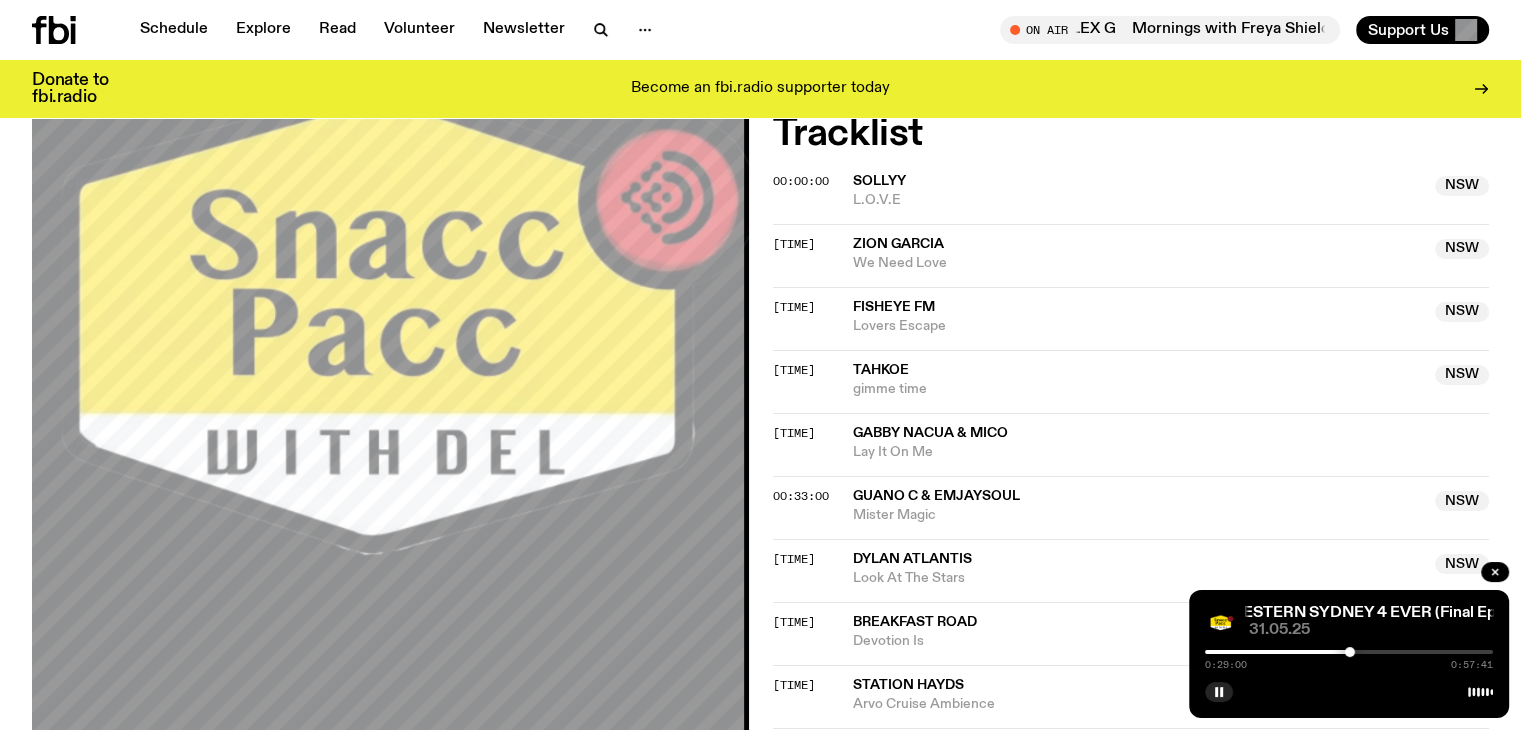 scroll, scrollTop: 871, scrollLeft: 0, axis: vertical 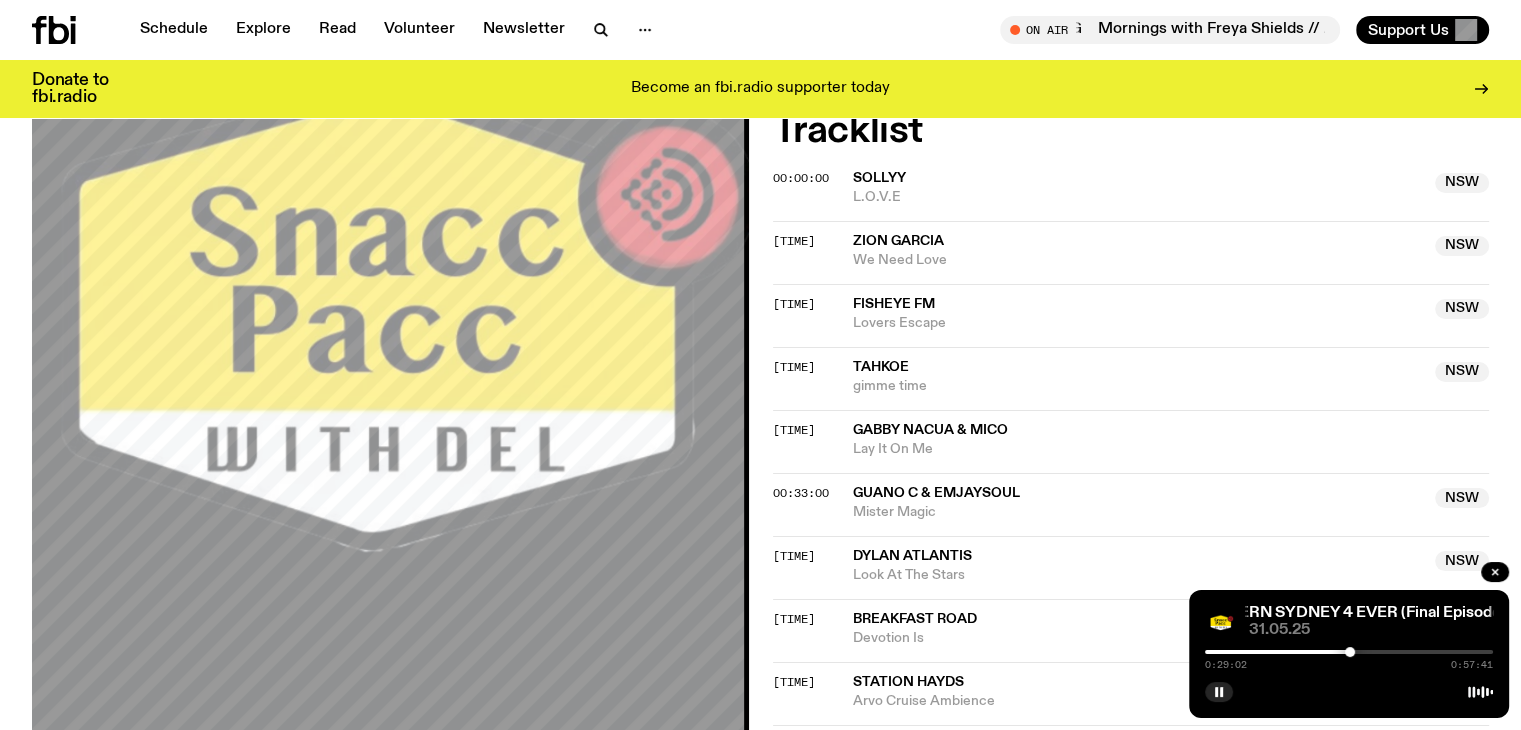 click on "[TIME] [TIME]" at bounding box center (1349, 658) 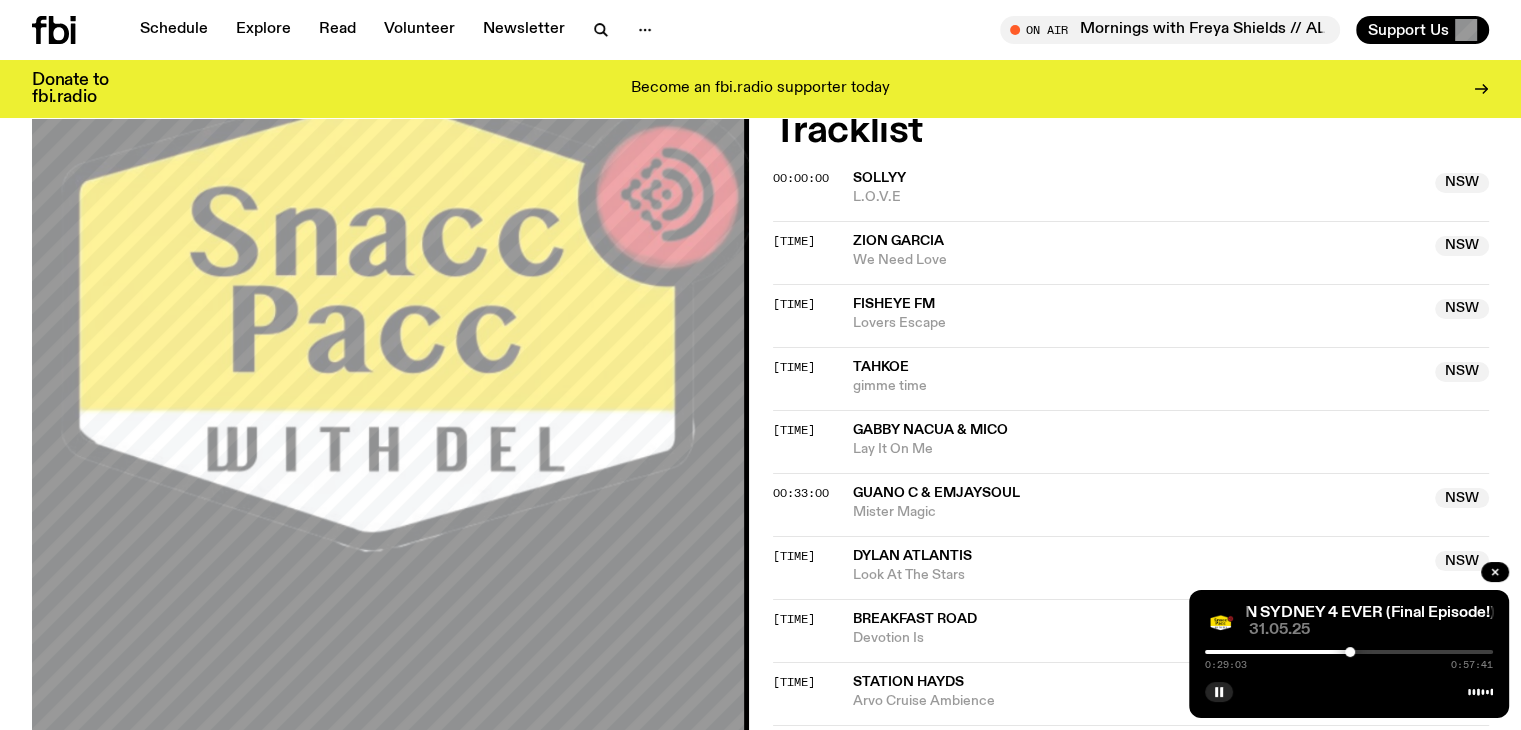 click at bounding box center [1206, 652] 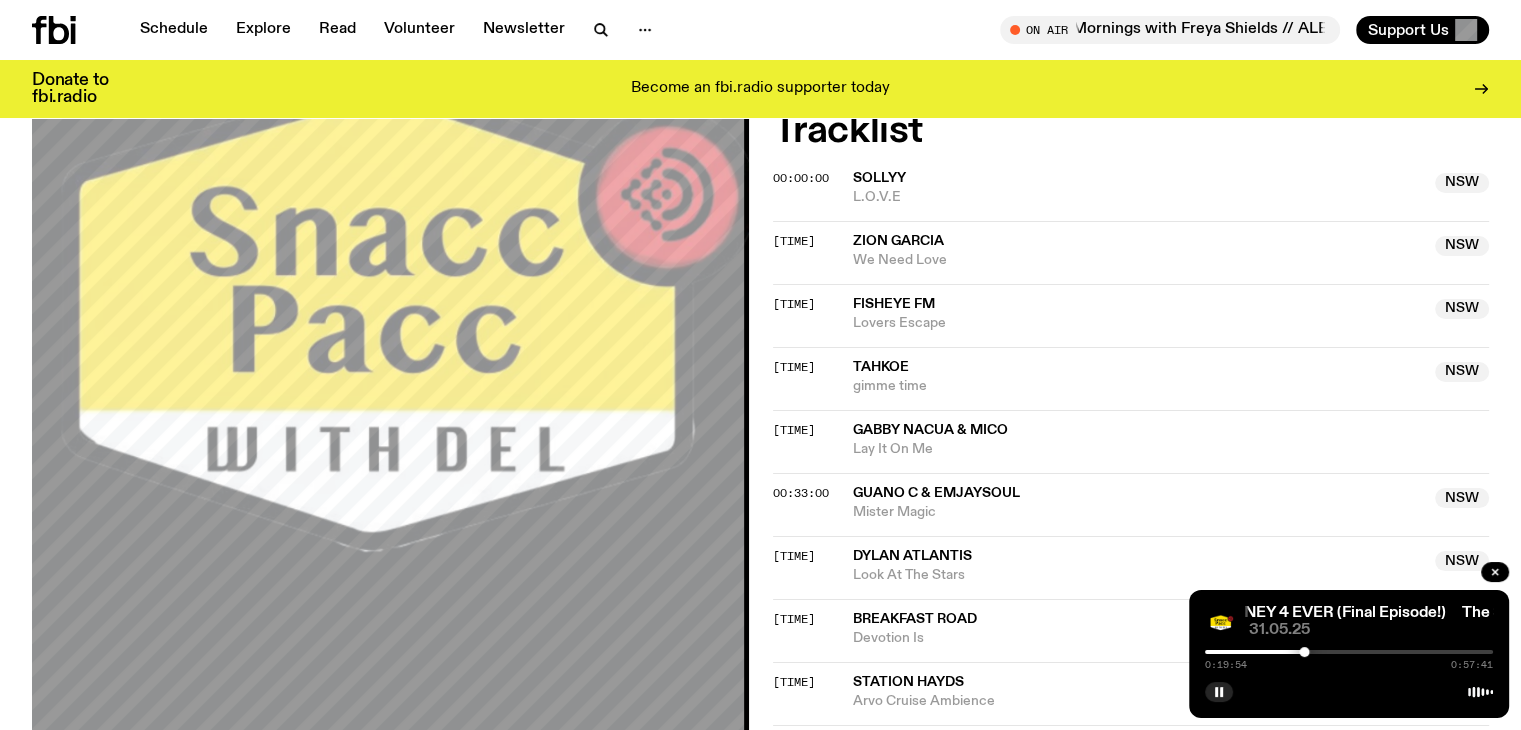 click at bounding box center [1304, 652] 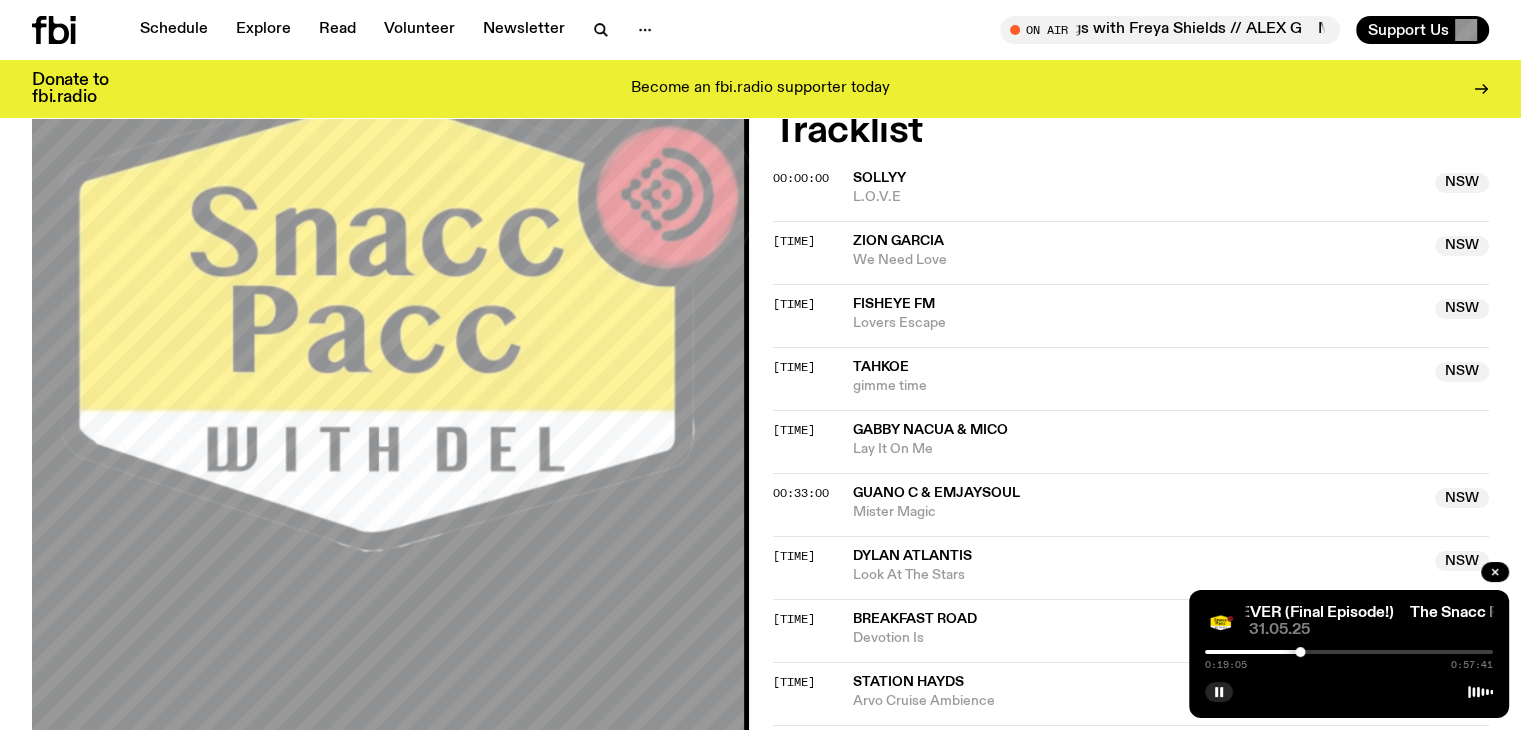 click at bounding box center (1156, 652) 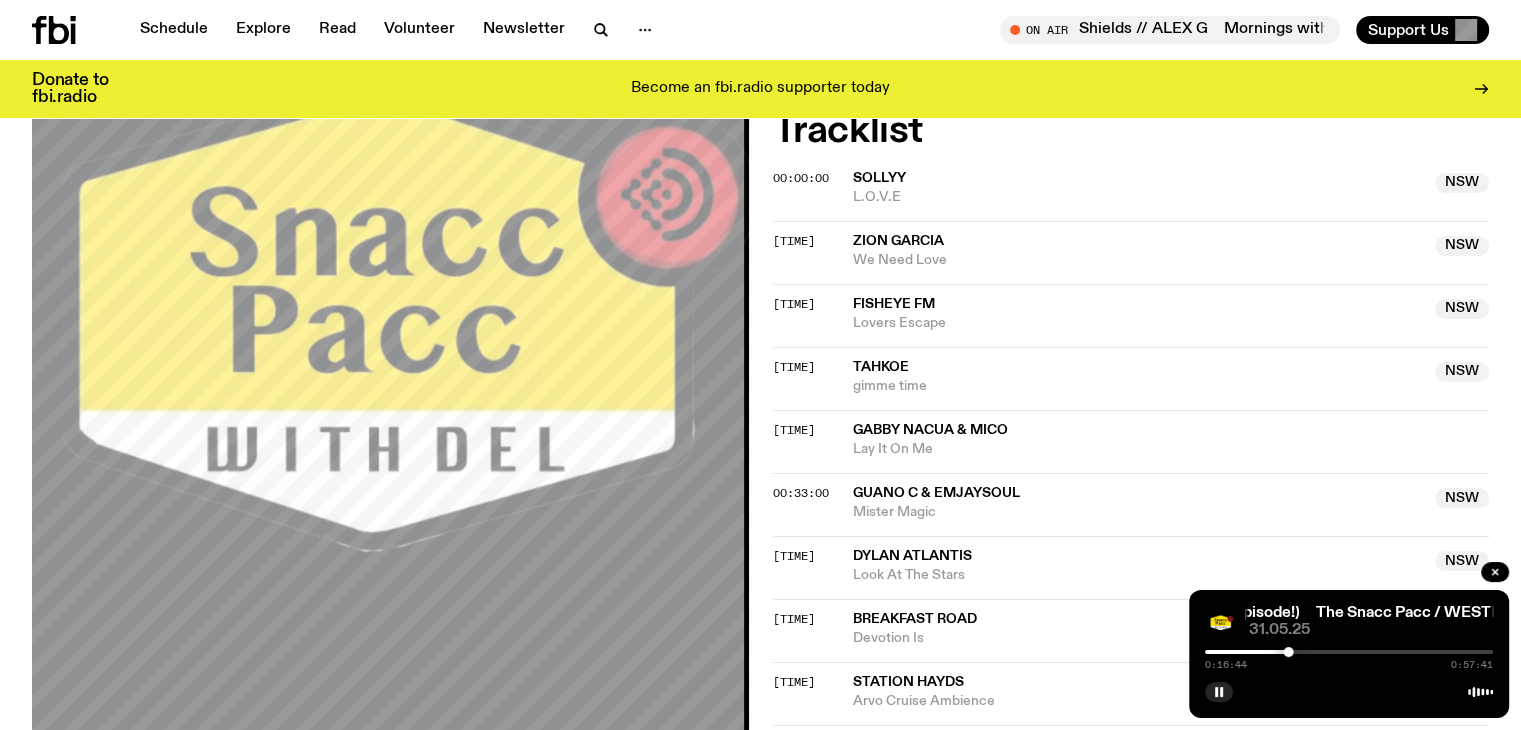 click at bounding box center [1145, 652] 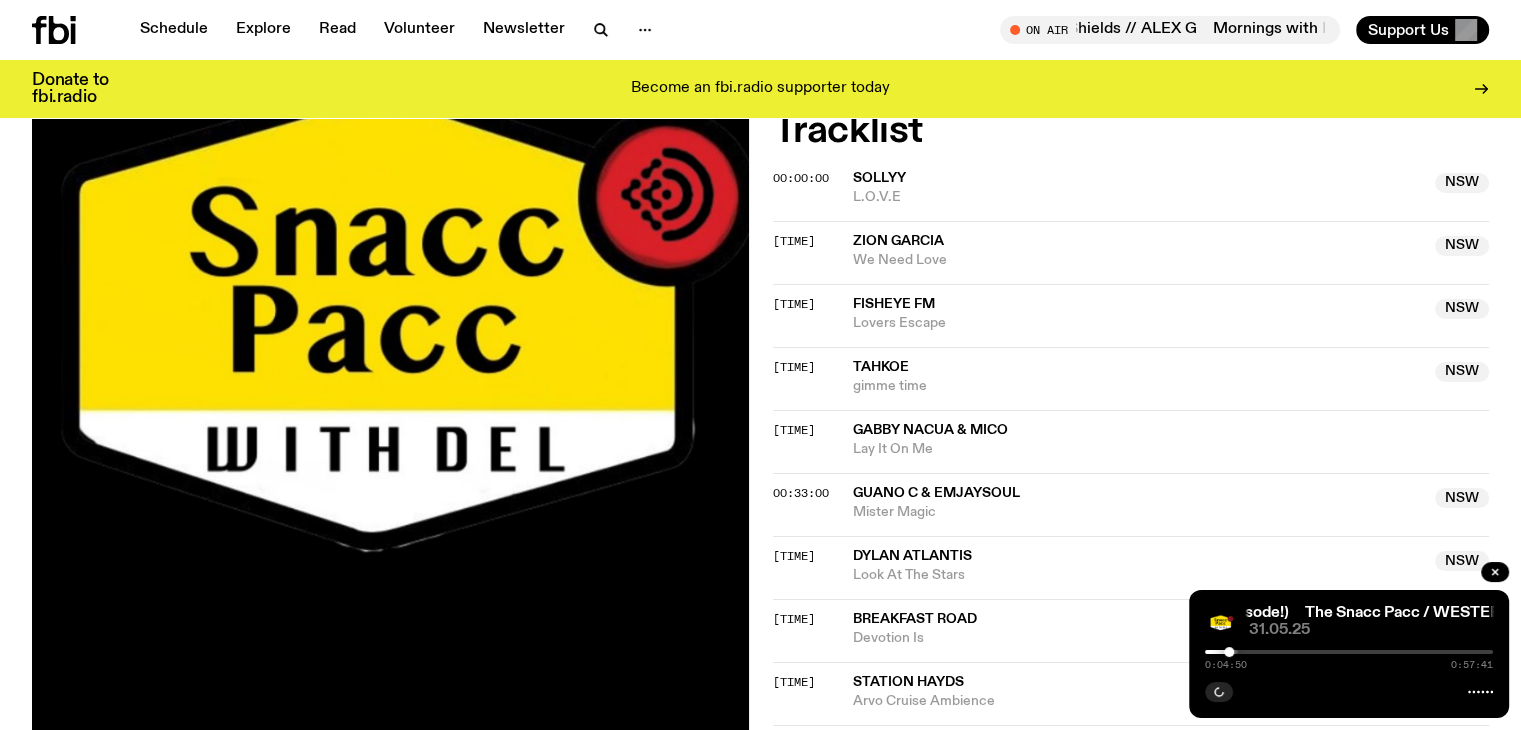 click at bounding box center (1349, 652) 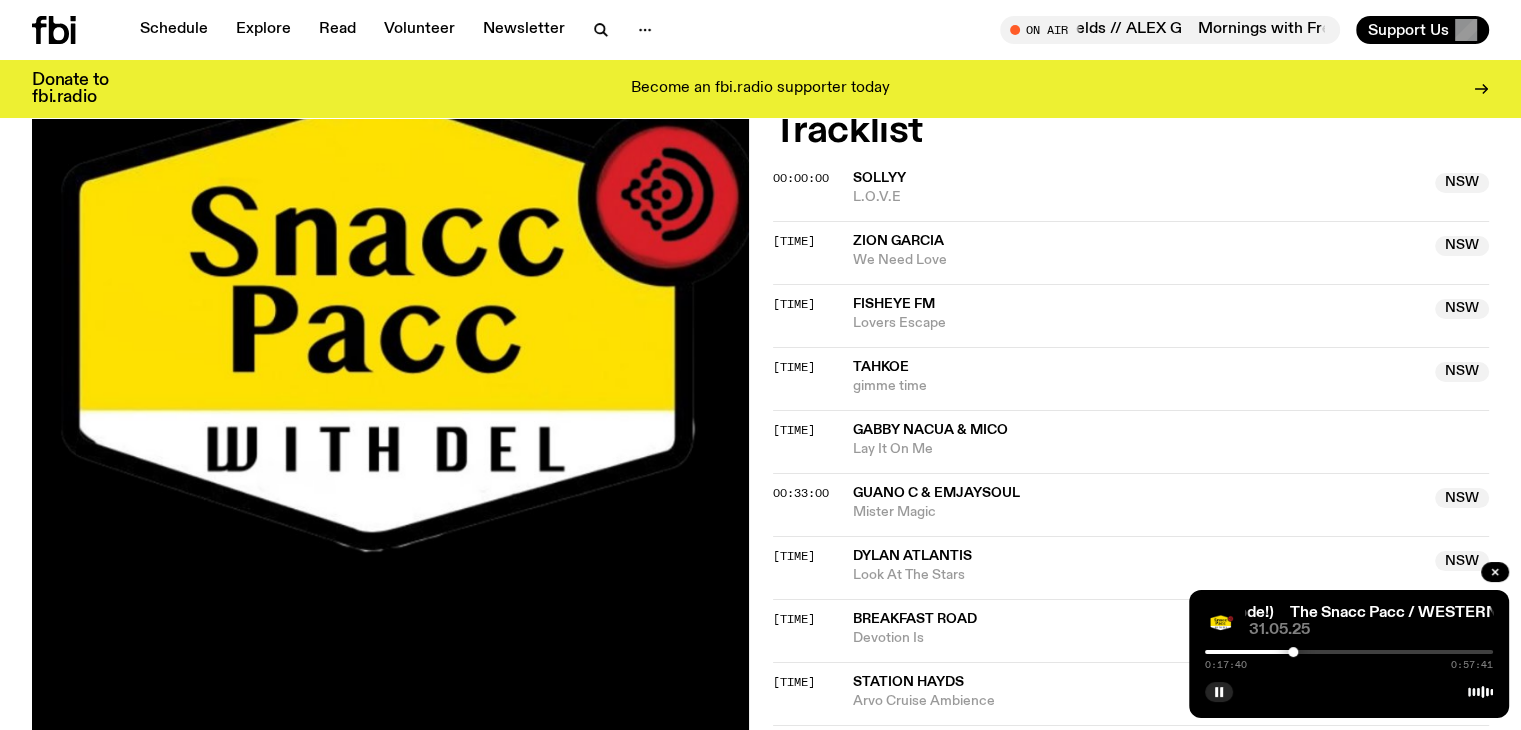click at bounding box center (1149, 652) 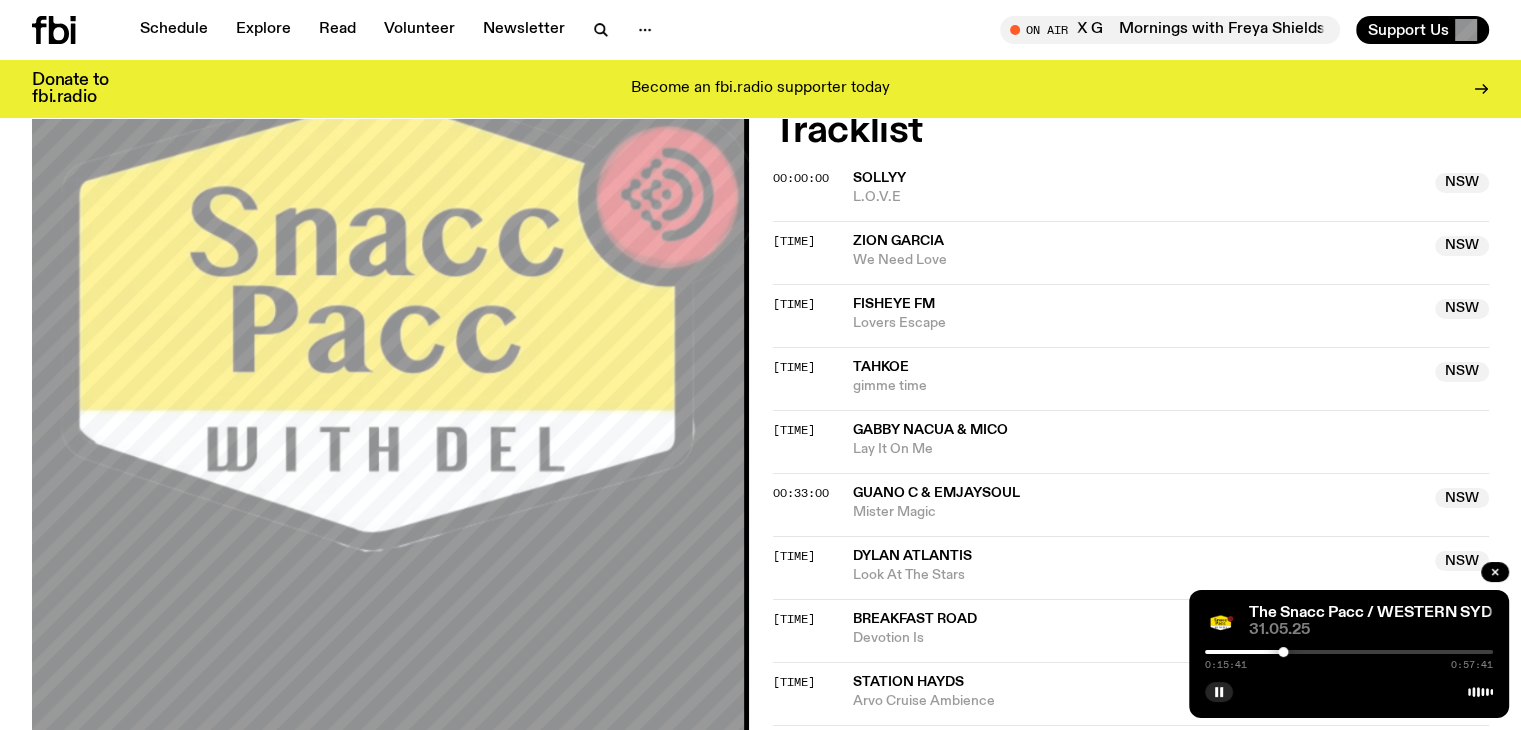 click at bounding box center (1349, 652) 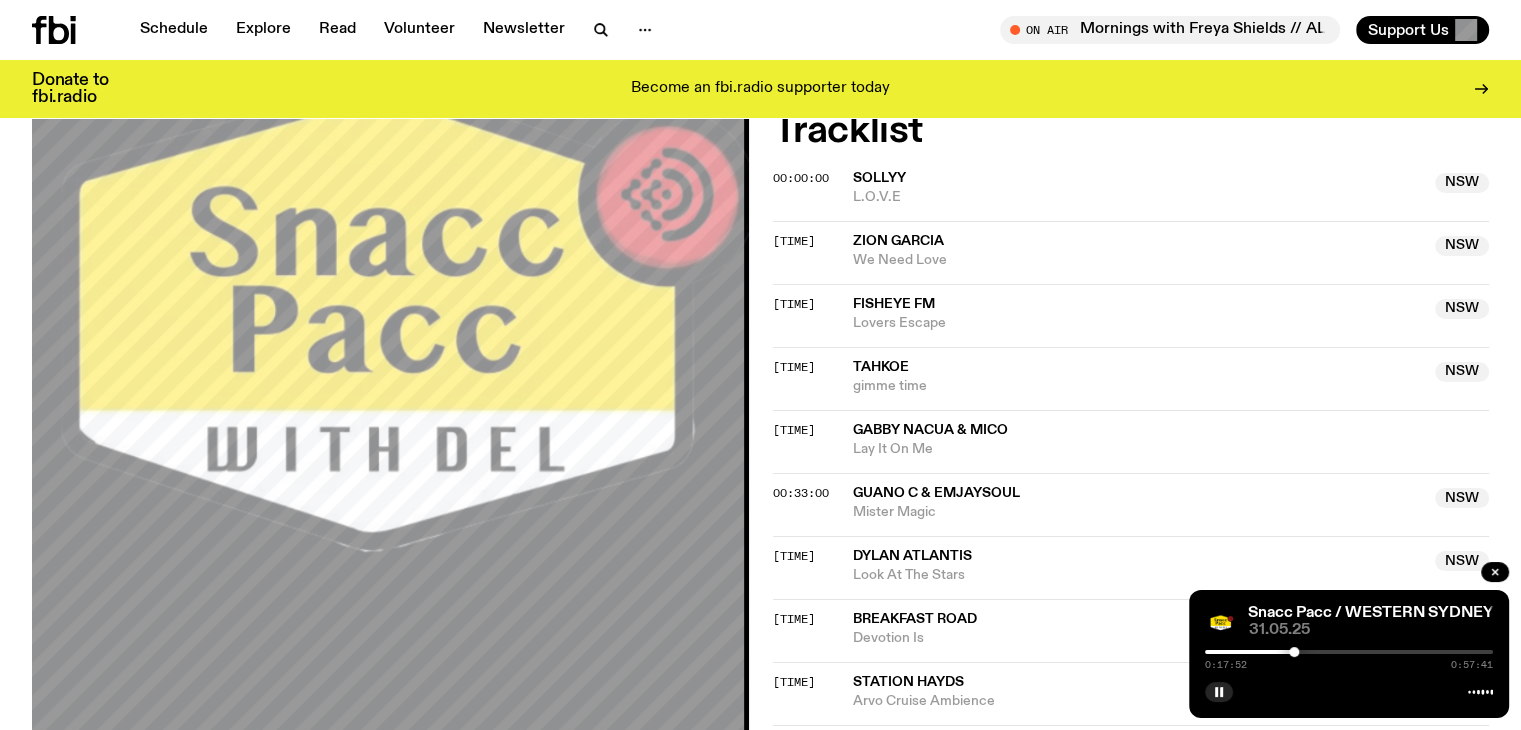 click at bounding box center (1294, 652) 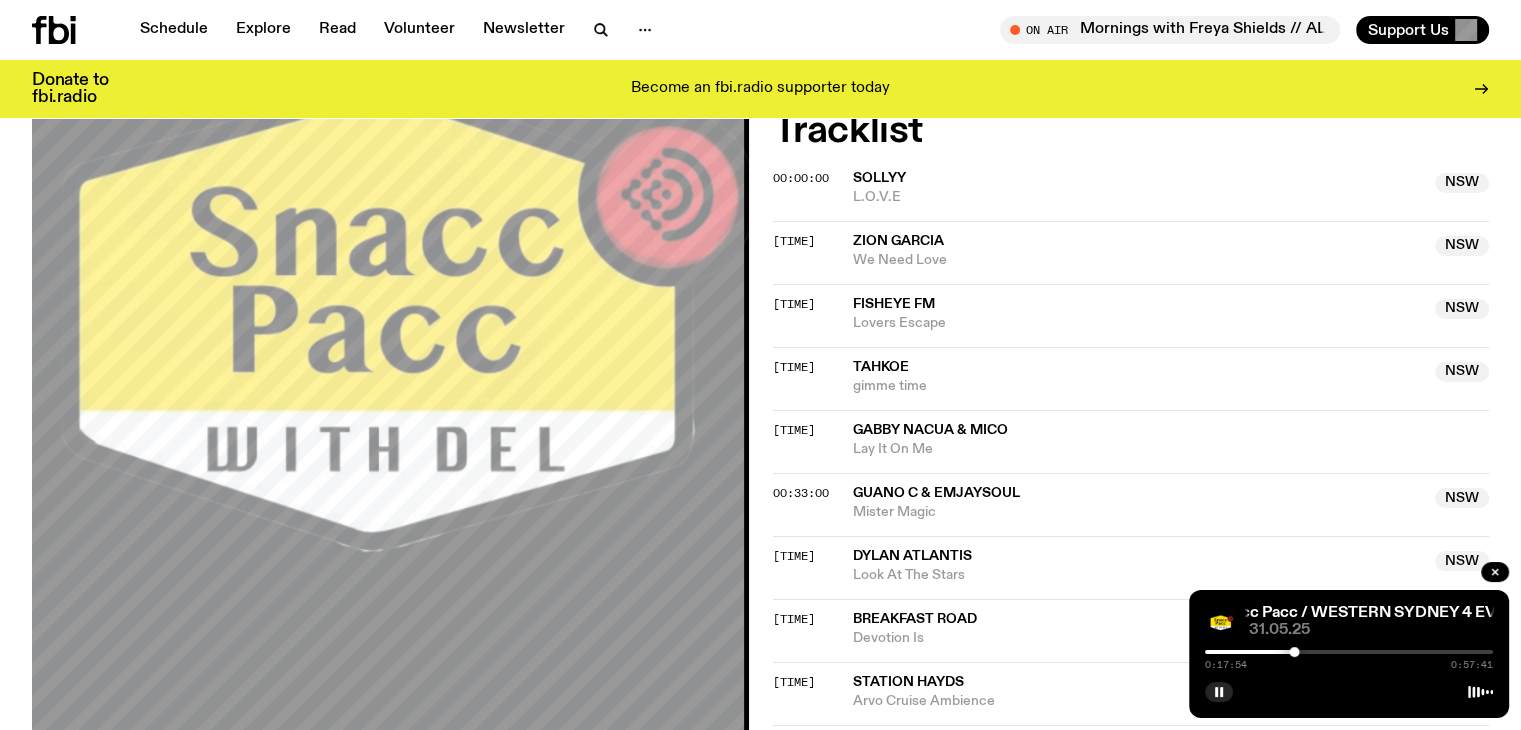 click at bounding box center [1349, 652] 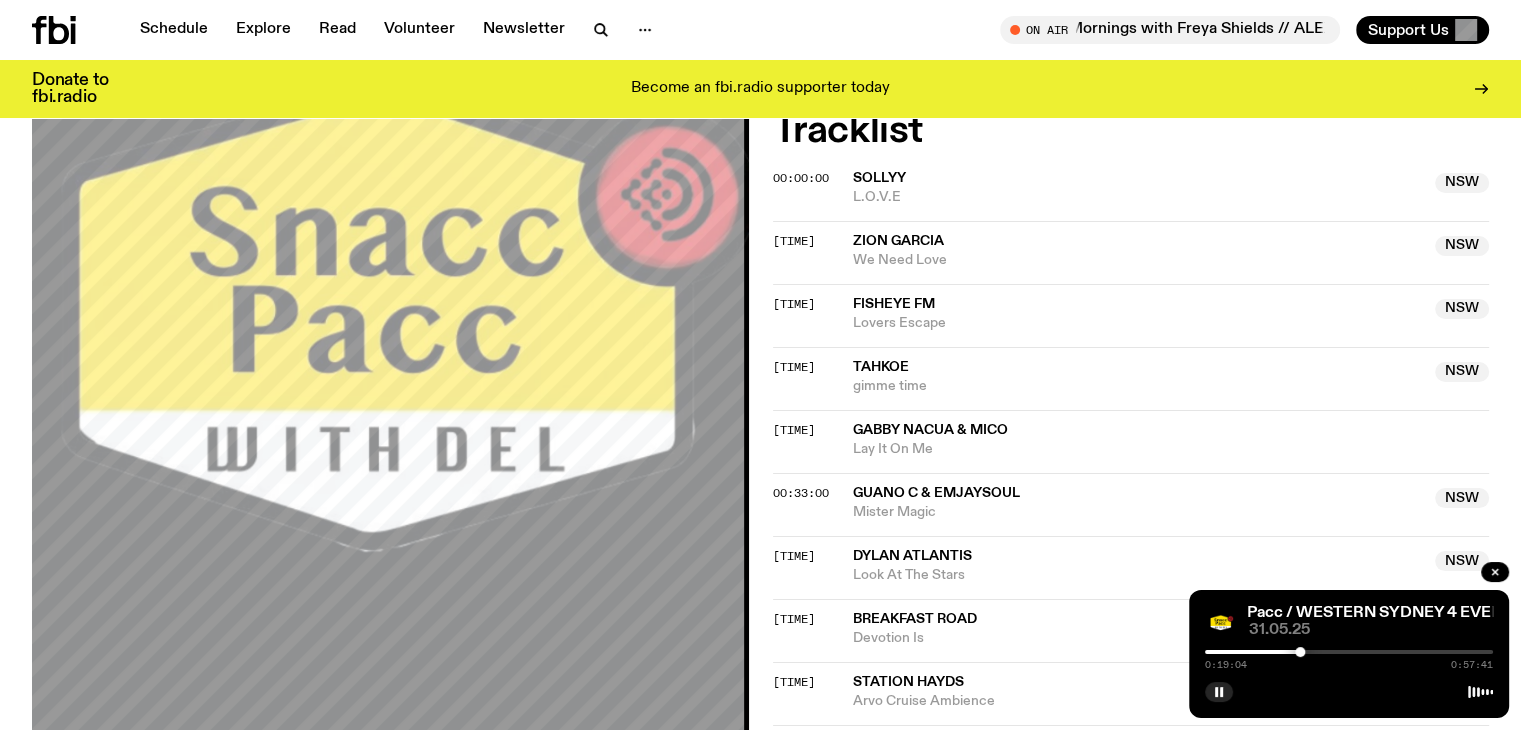 click at bounding box center (1349, 652) 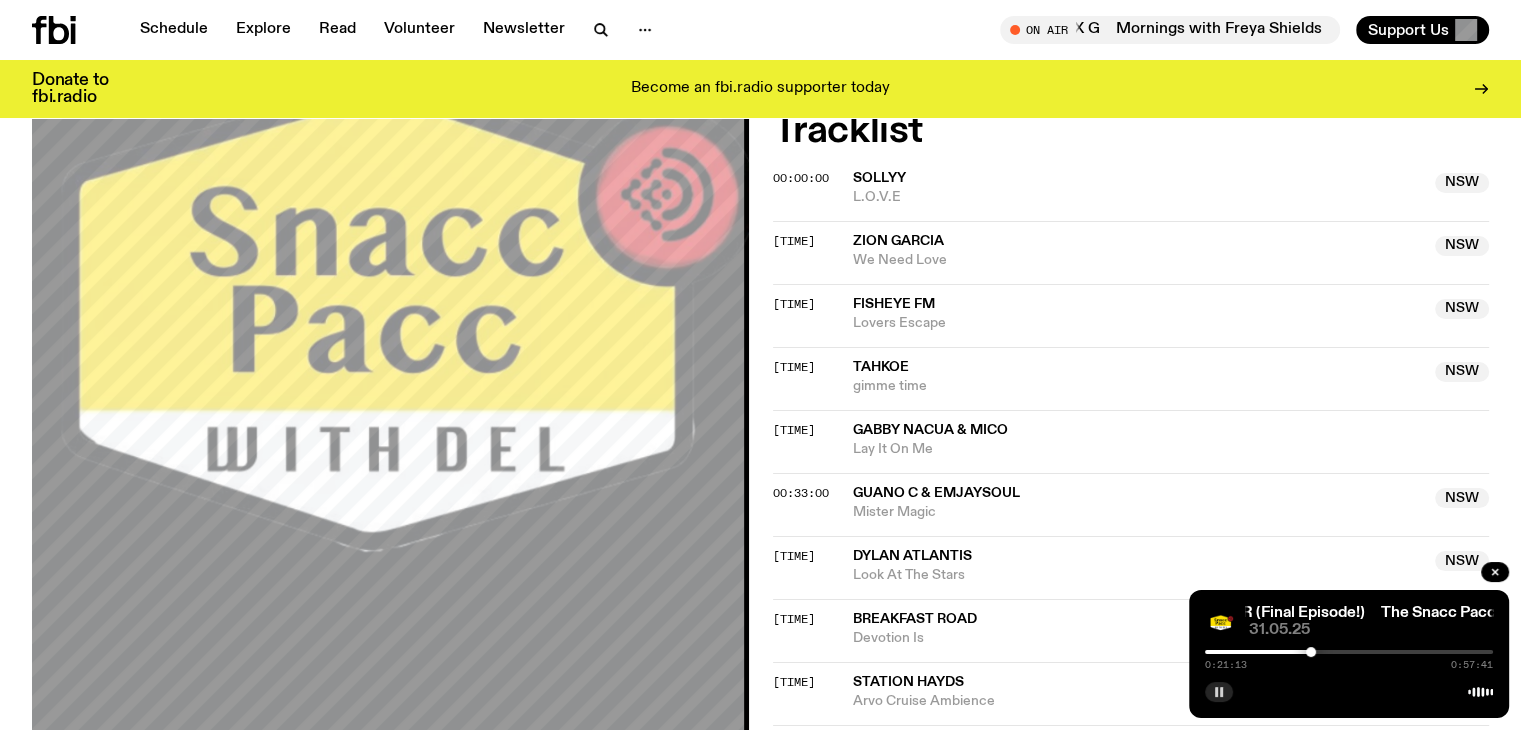 click at bounding box center [1219, 692] 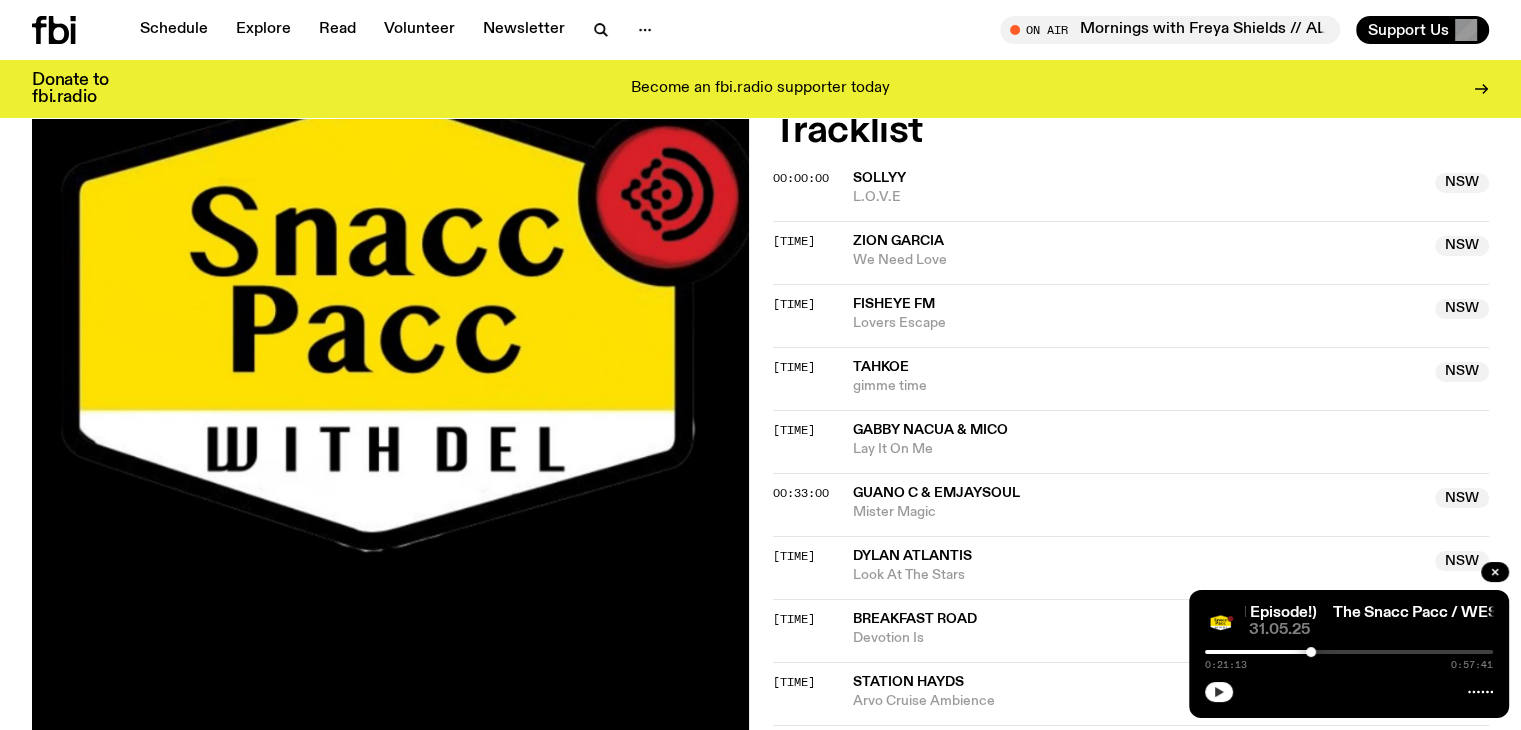 click 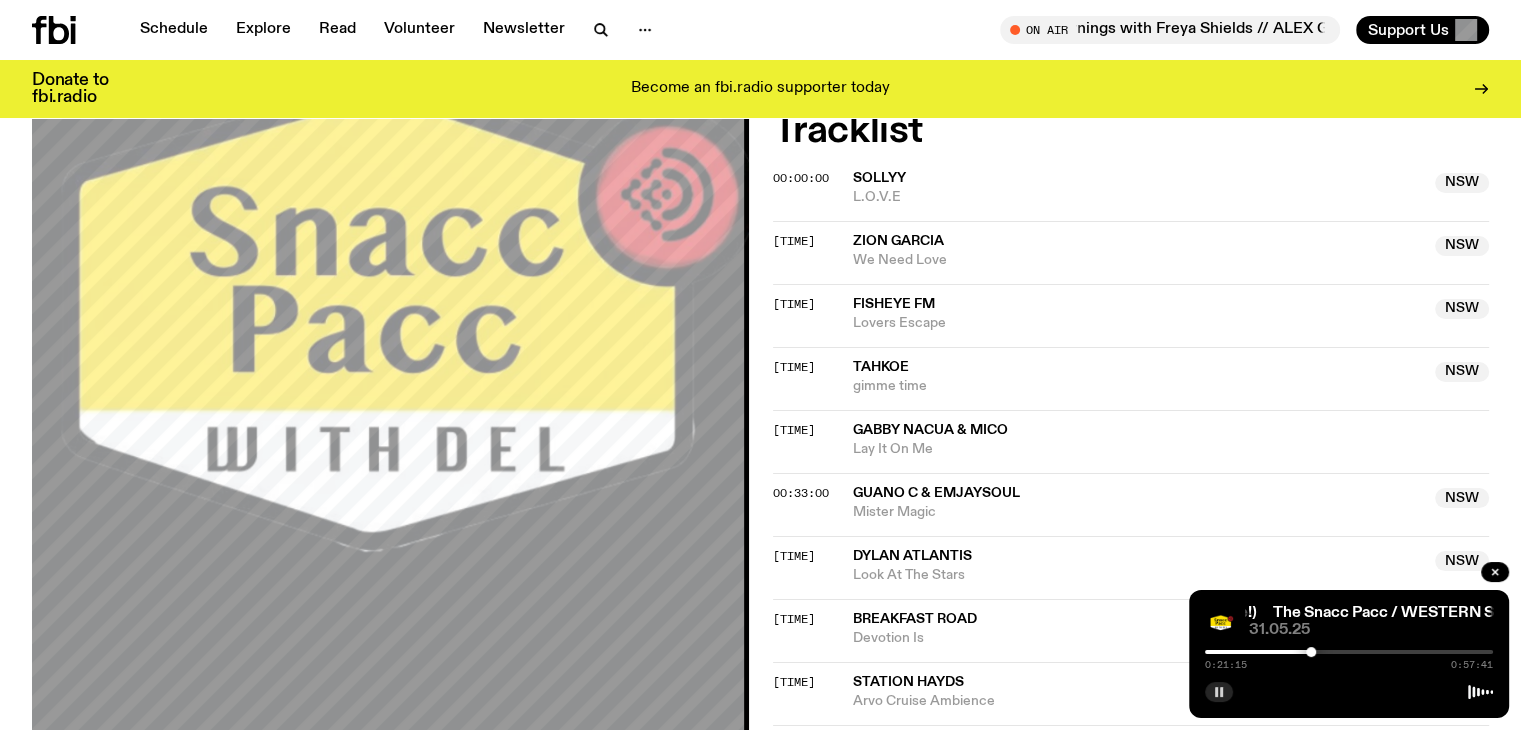 click on "[TIME] [TIME]" at bounding box center (1349, 658) 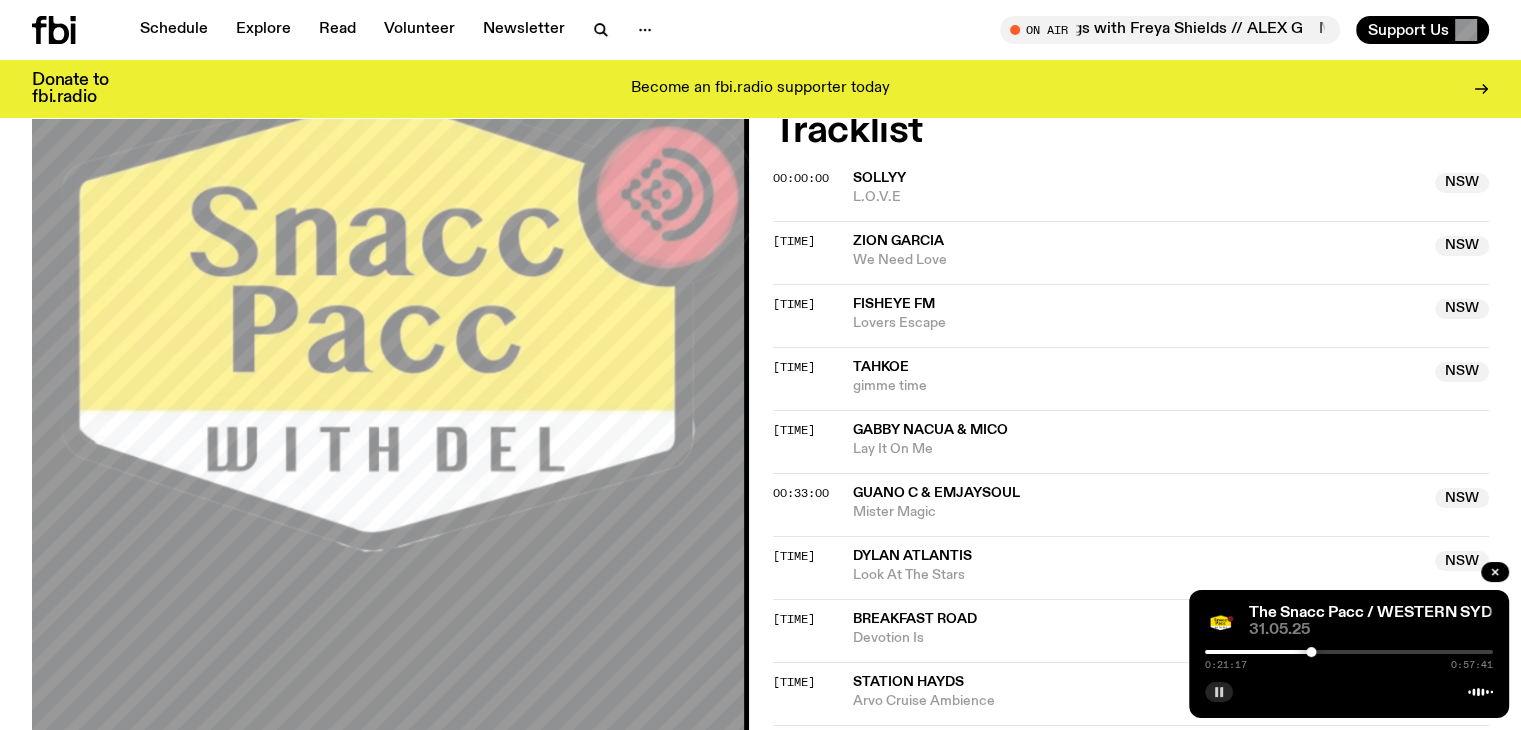 click on "[TIME] [TIME]" at bounding box center [1349, 658] 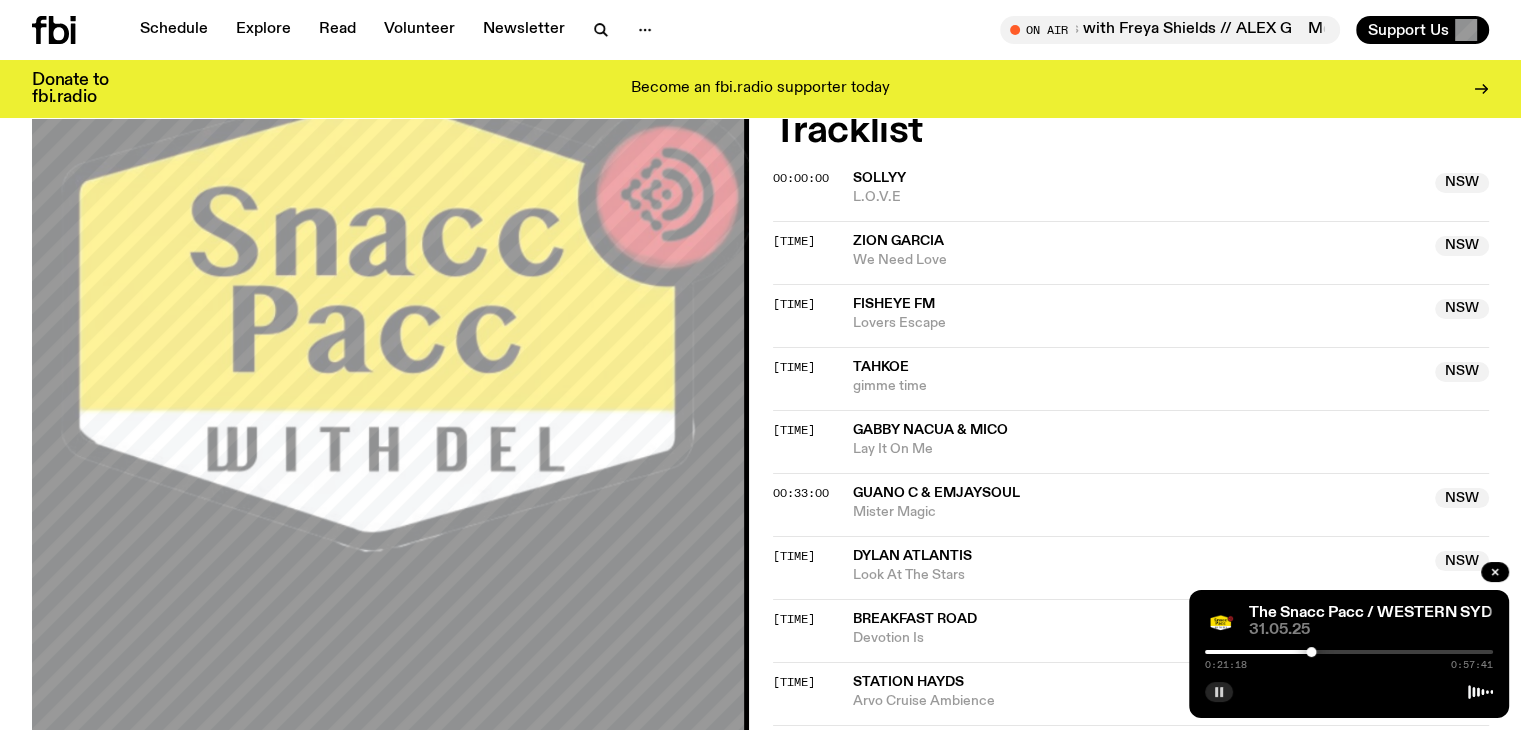 click on "[TIME] [TIME]" at bounding box center (1349, 658) 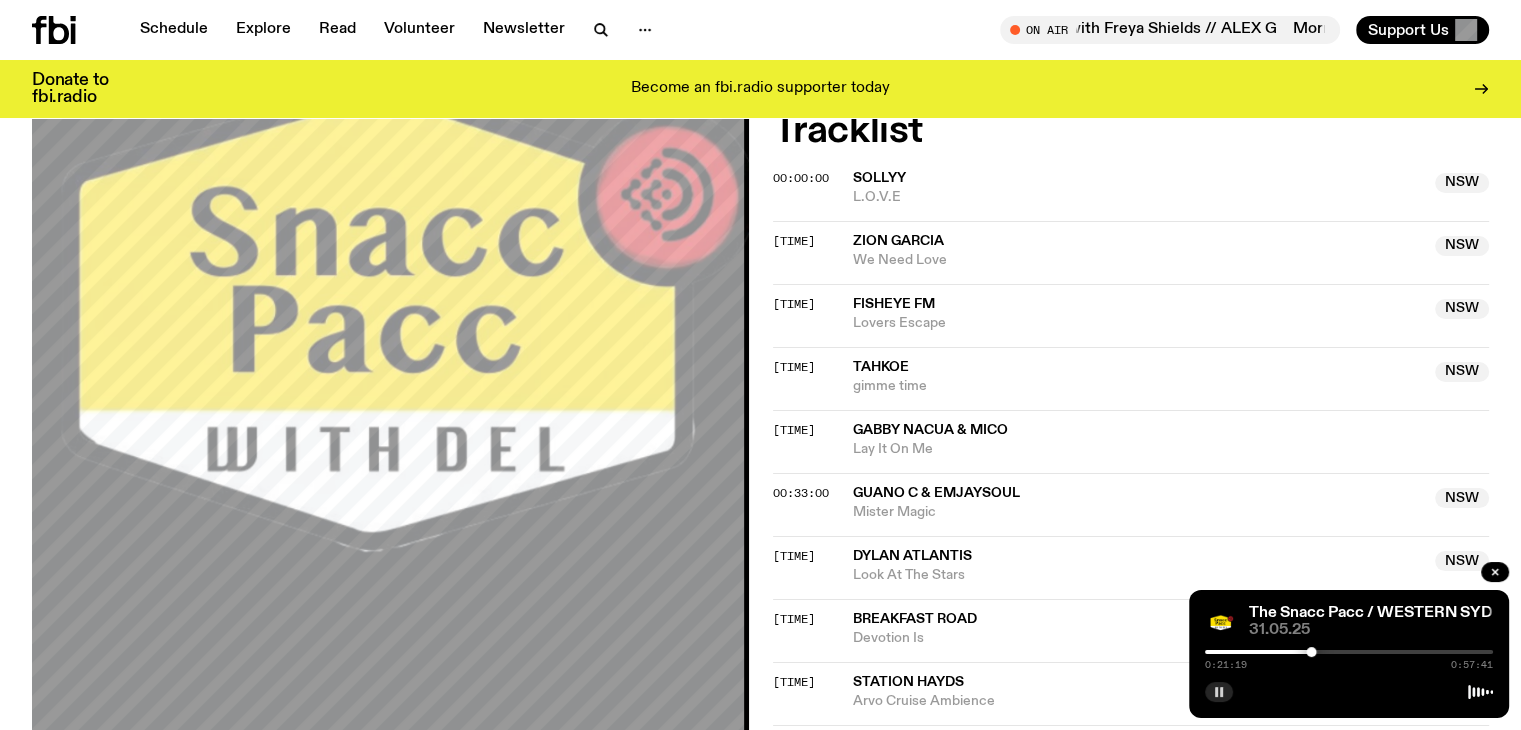 click at bounding box center [1349, 652] 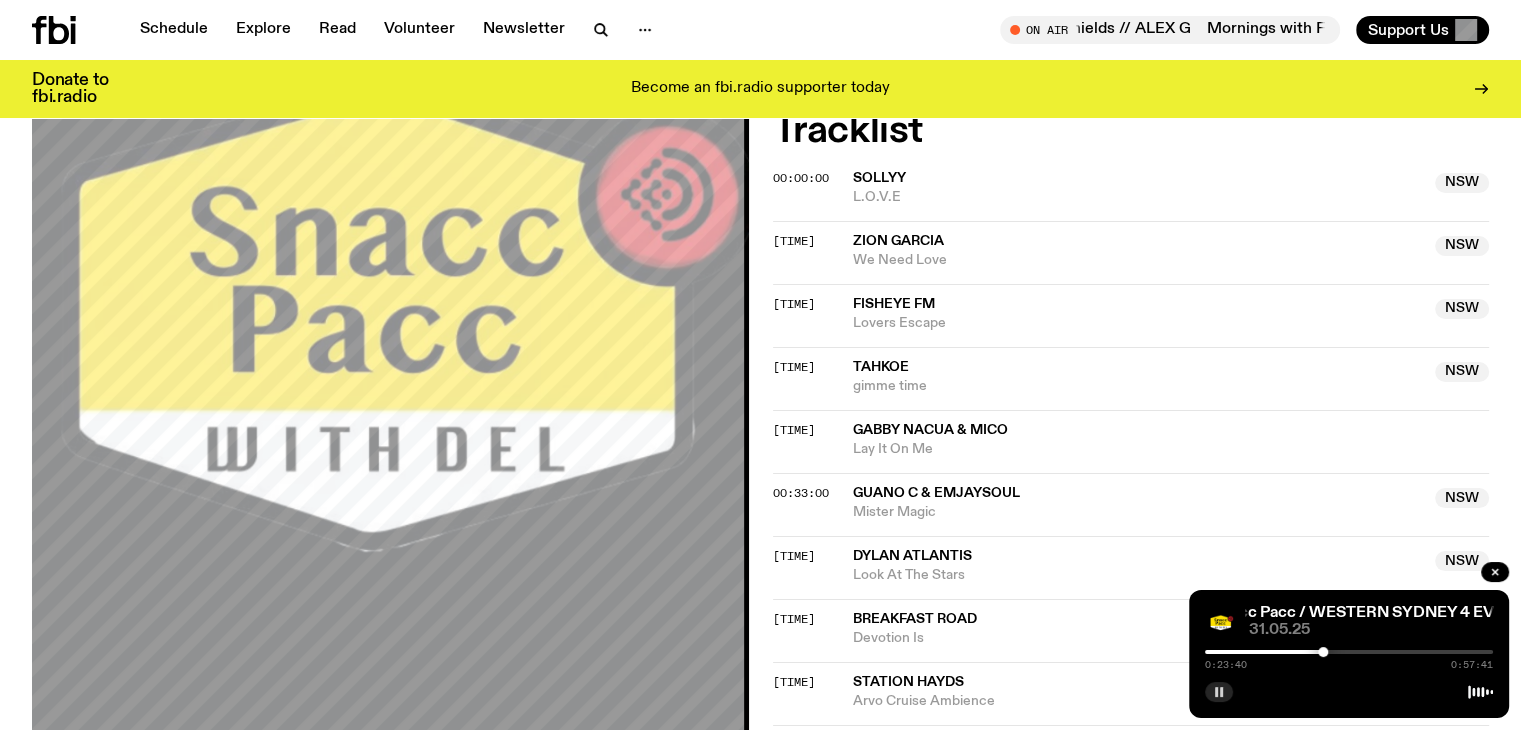 click at bounding box center [1323, 652] 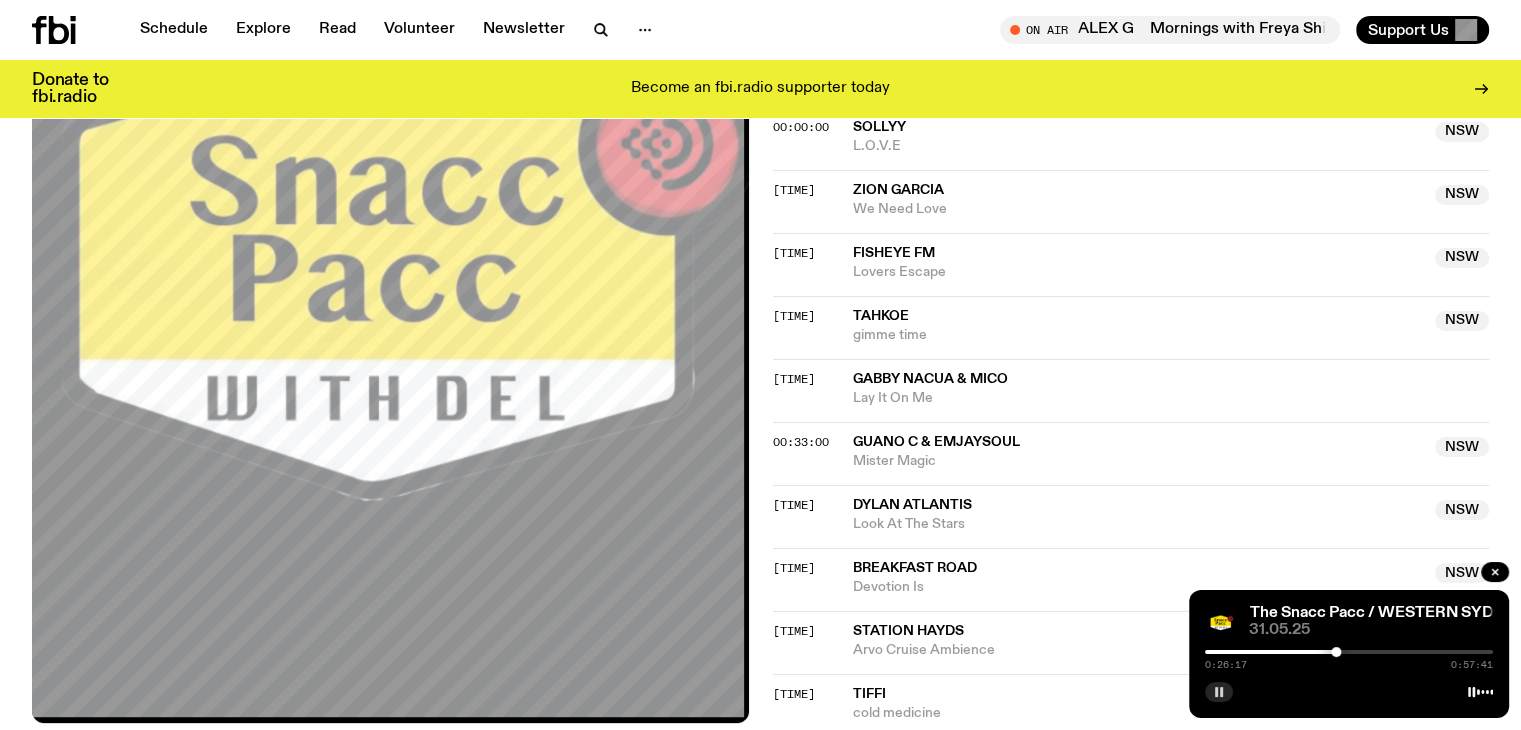 scroll, scrollTop: 830, scrollLeft: 0, axis: vertical 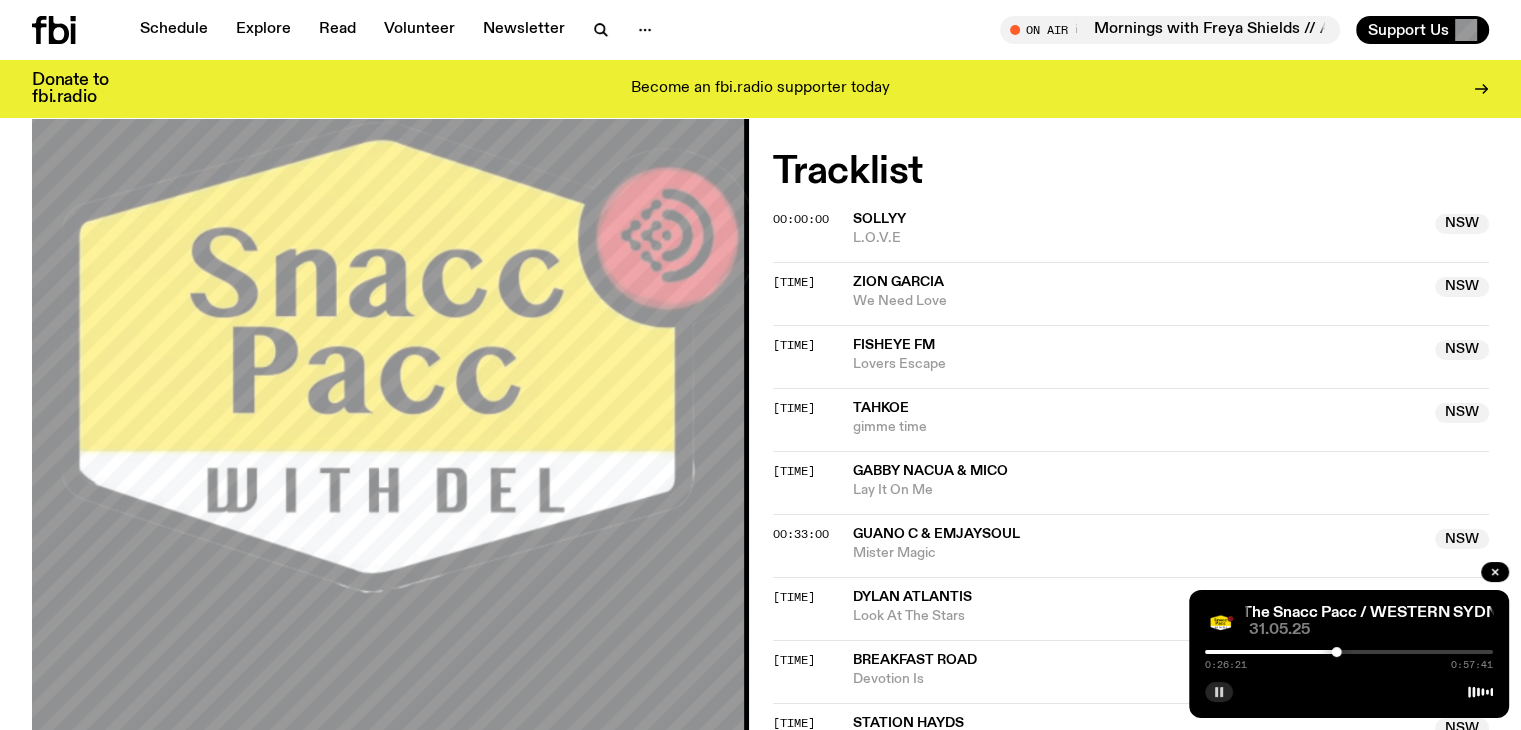 click on "[TIME] [TIME]" at bounding box center (1349, 658) 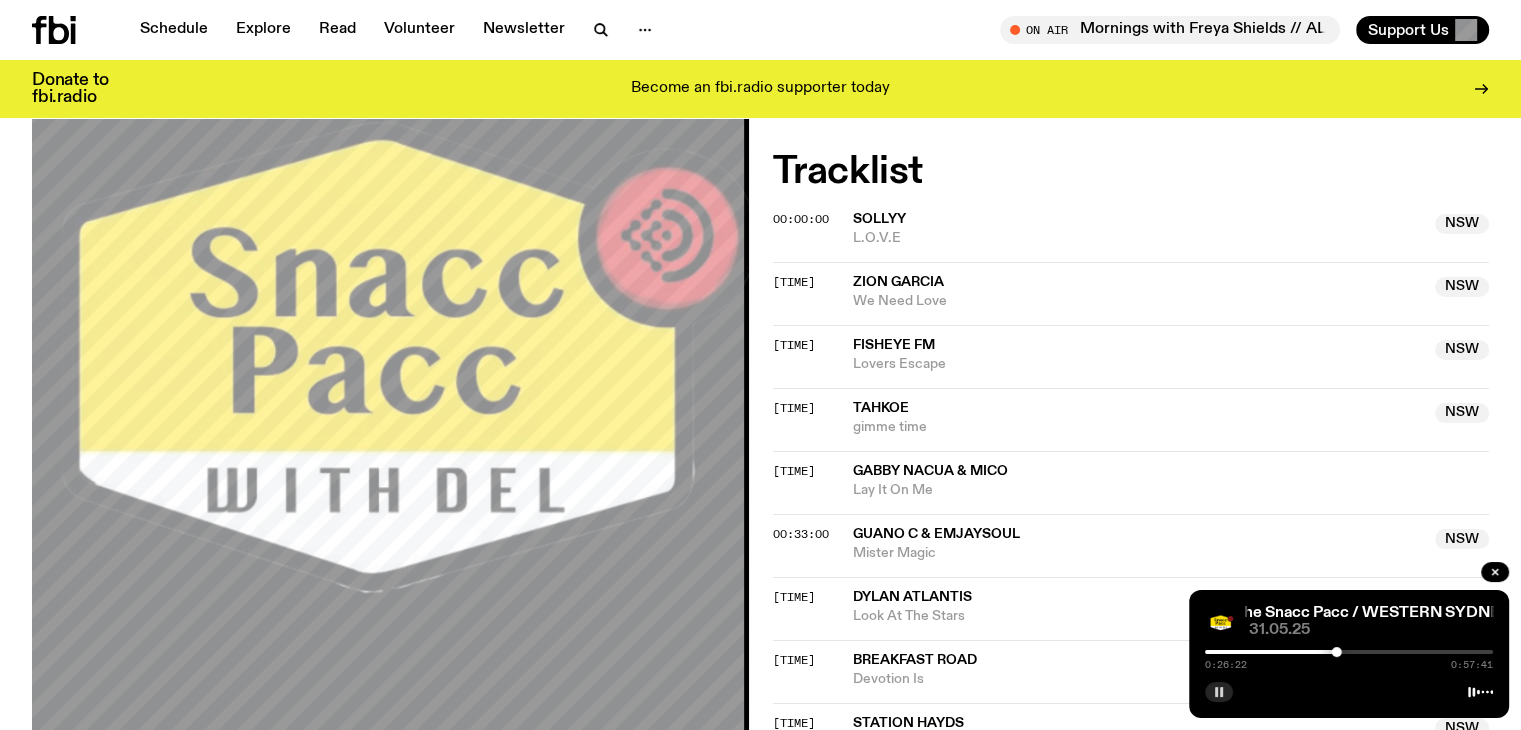 click on "[TIME] [TIME]" at bounding box center [1349, 658] 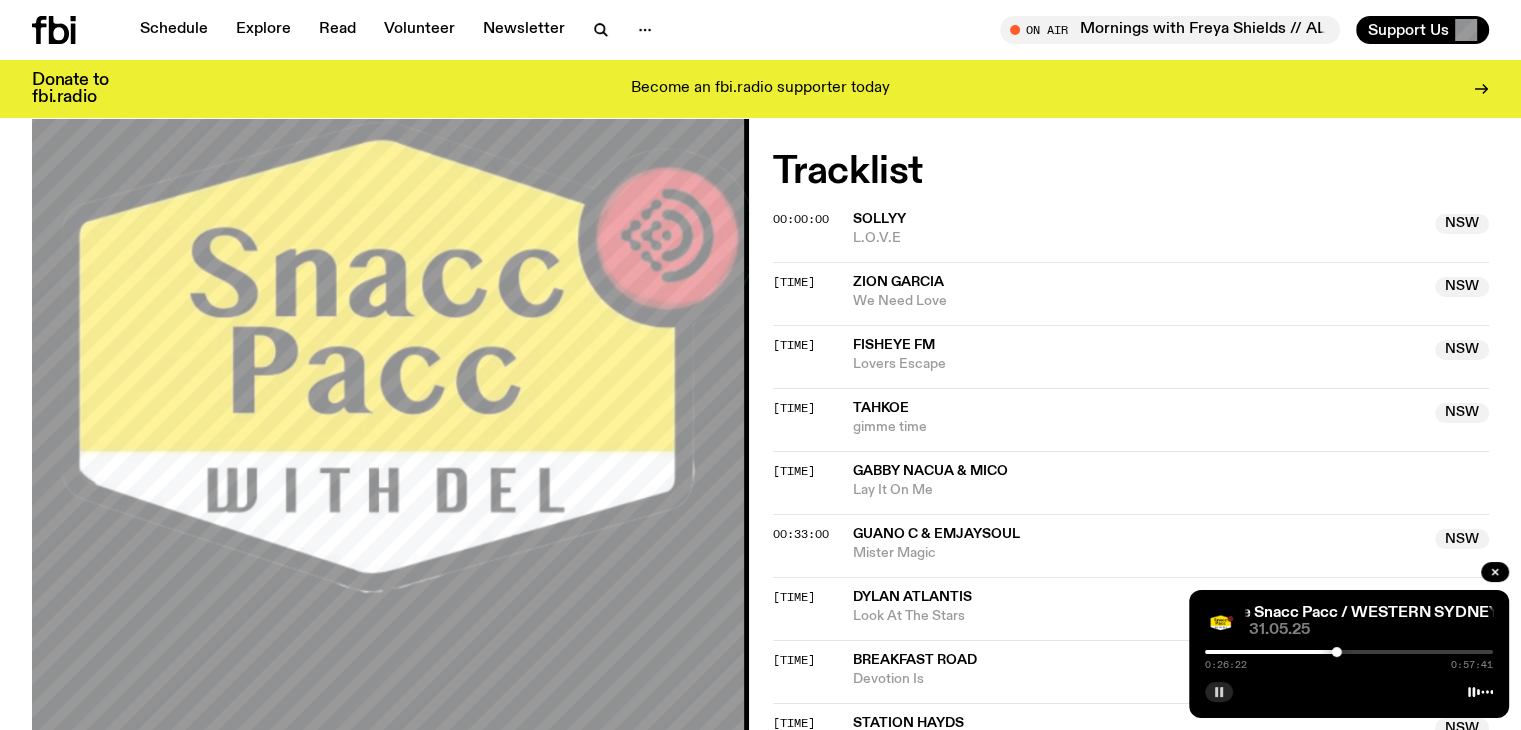 click on "[TIME] [TIME]" at bounding box center (1349, 658) 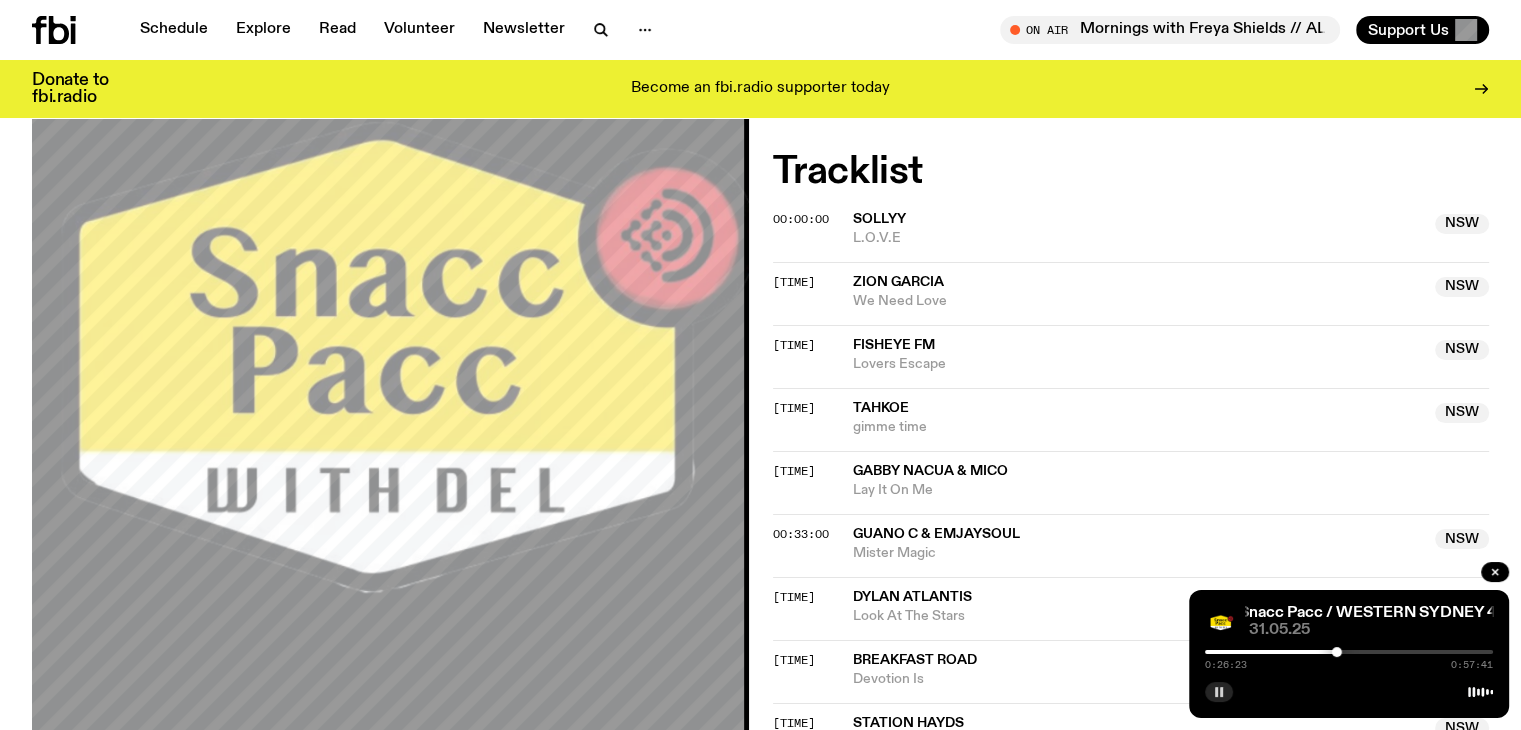 click on "[TIME] [TIME]" at bounding box center (1349, 658) 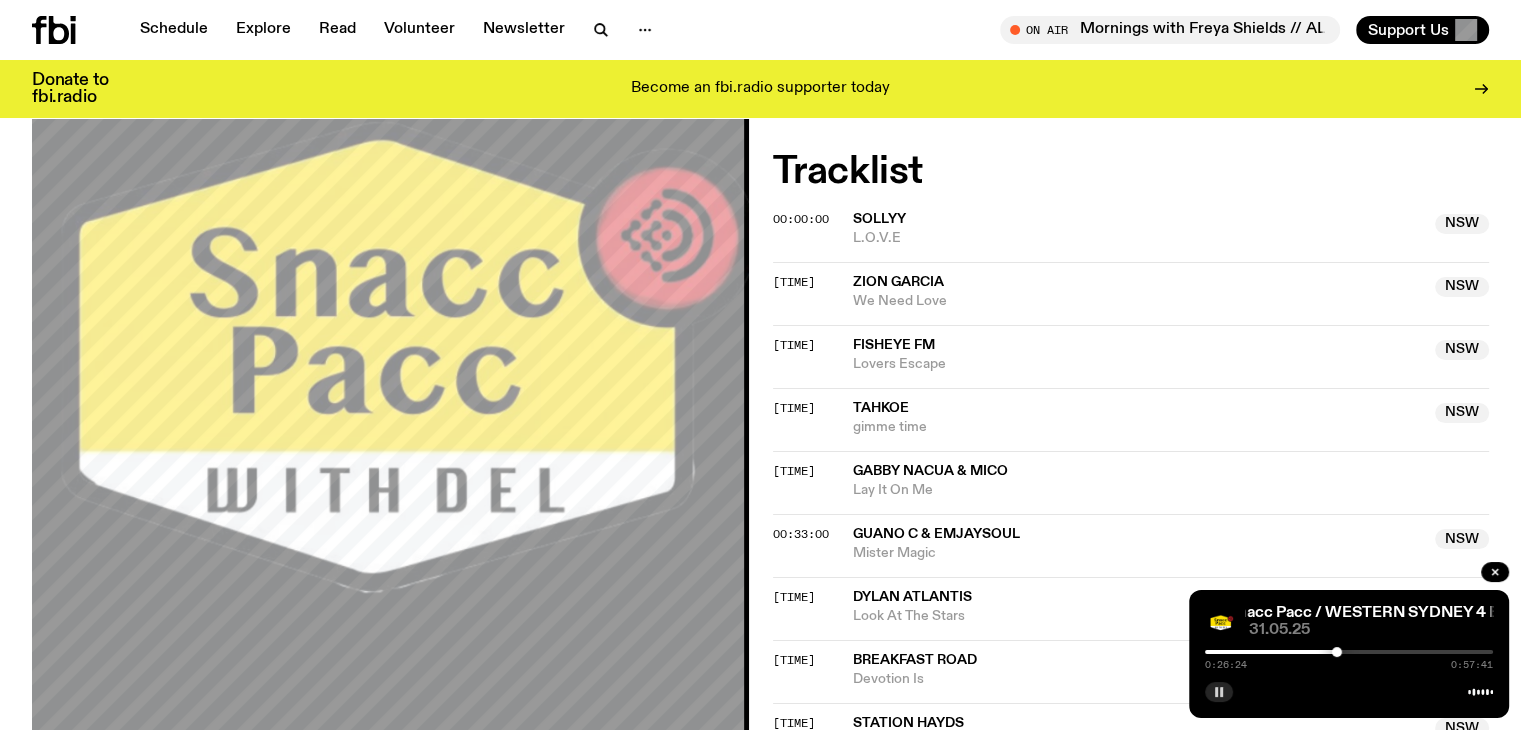 click at bounding box center (1349, 652) 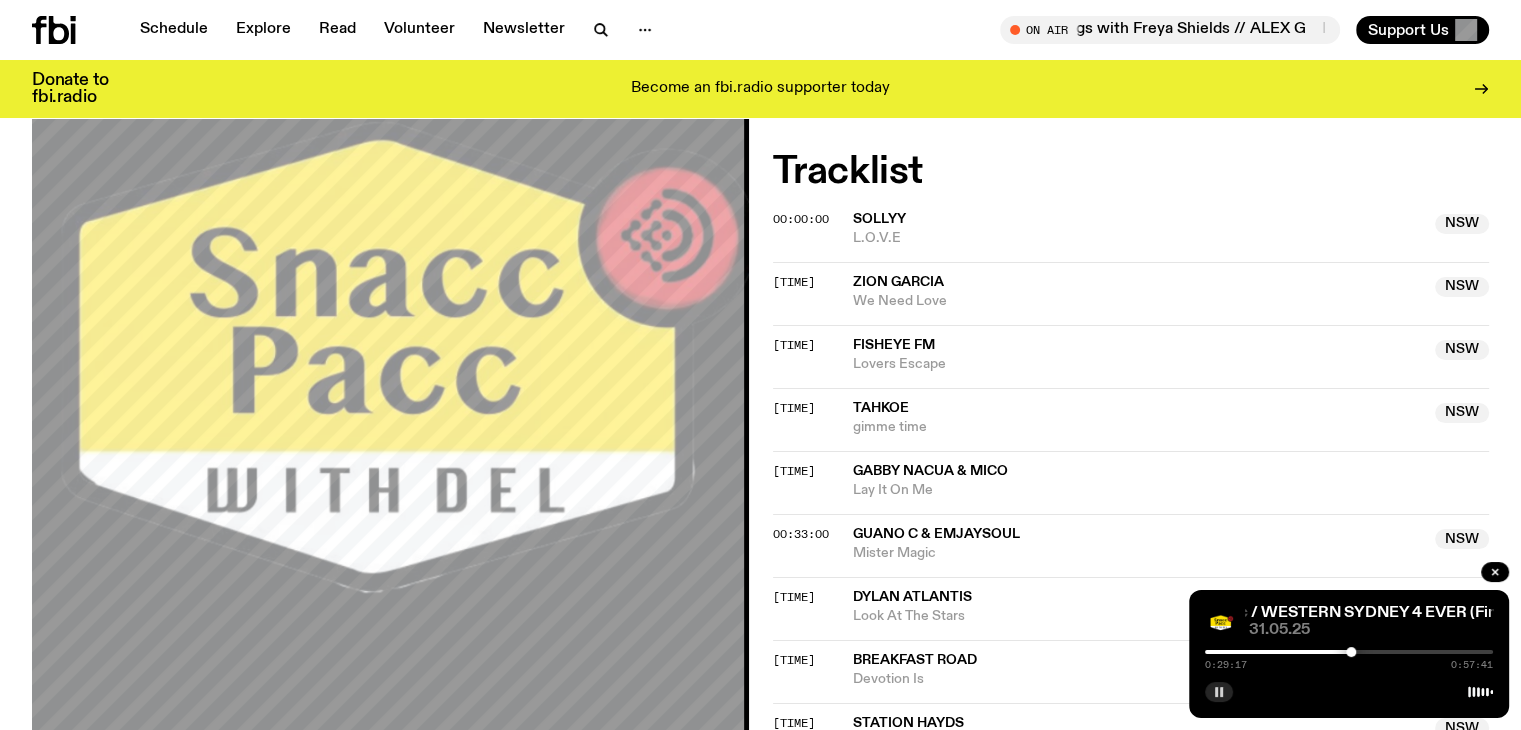 click at bounding box center [1351, 652] 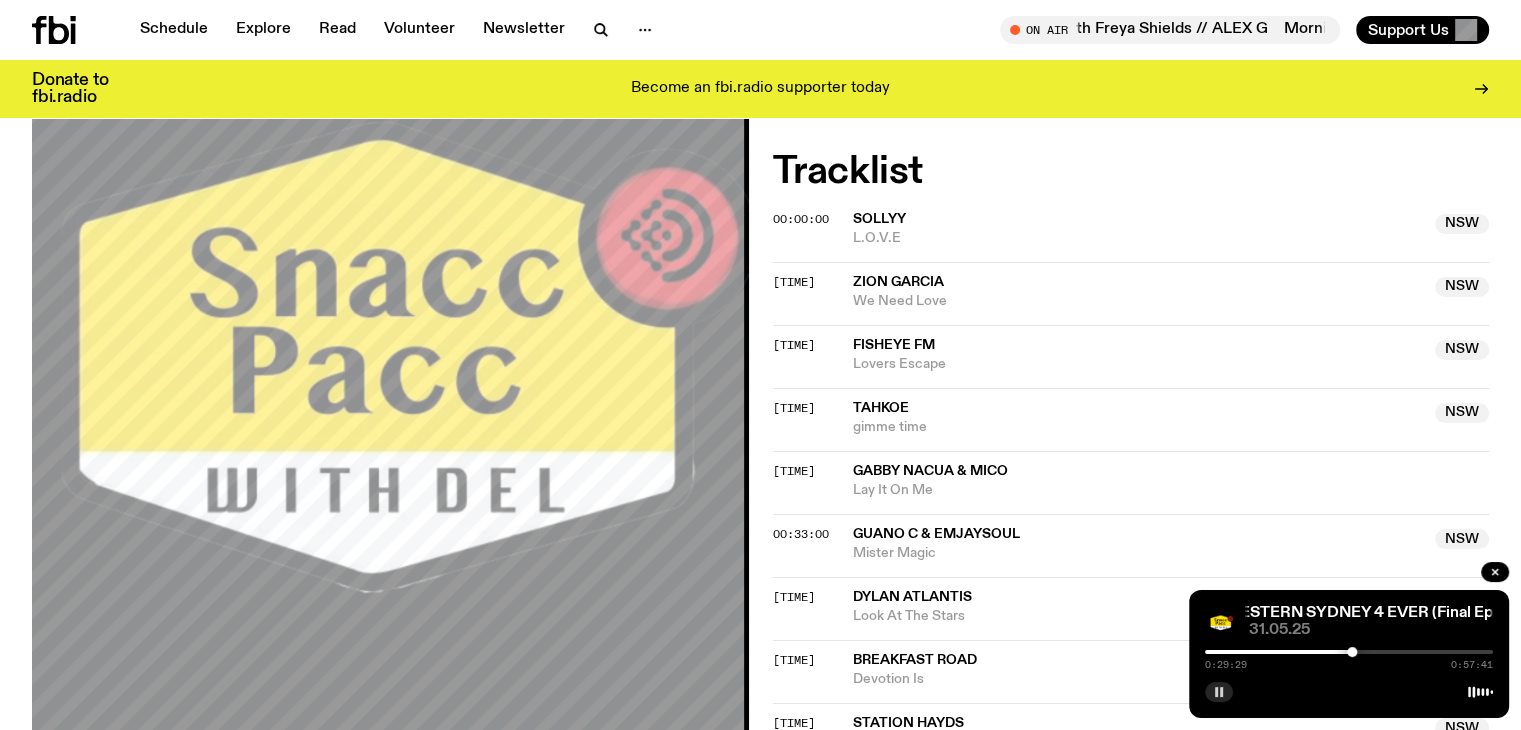 click at bounding box center [1349, 652] 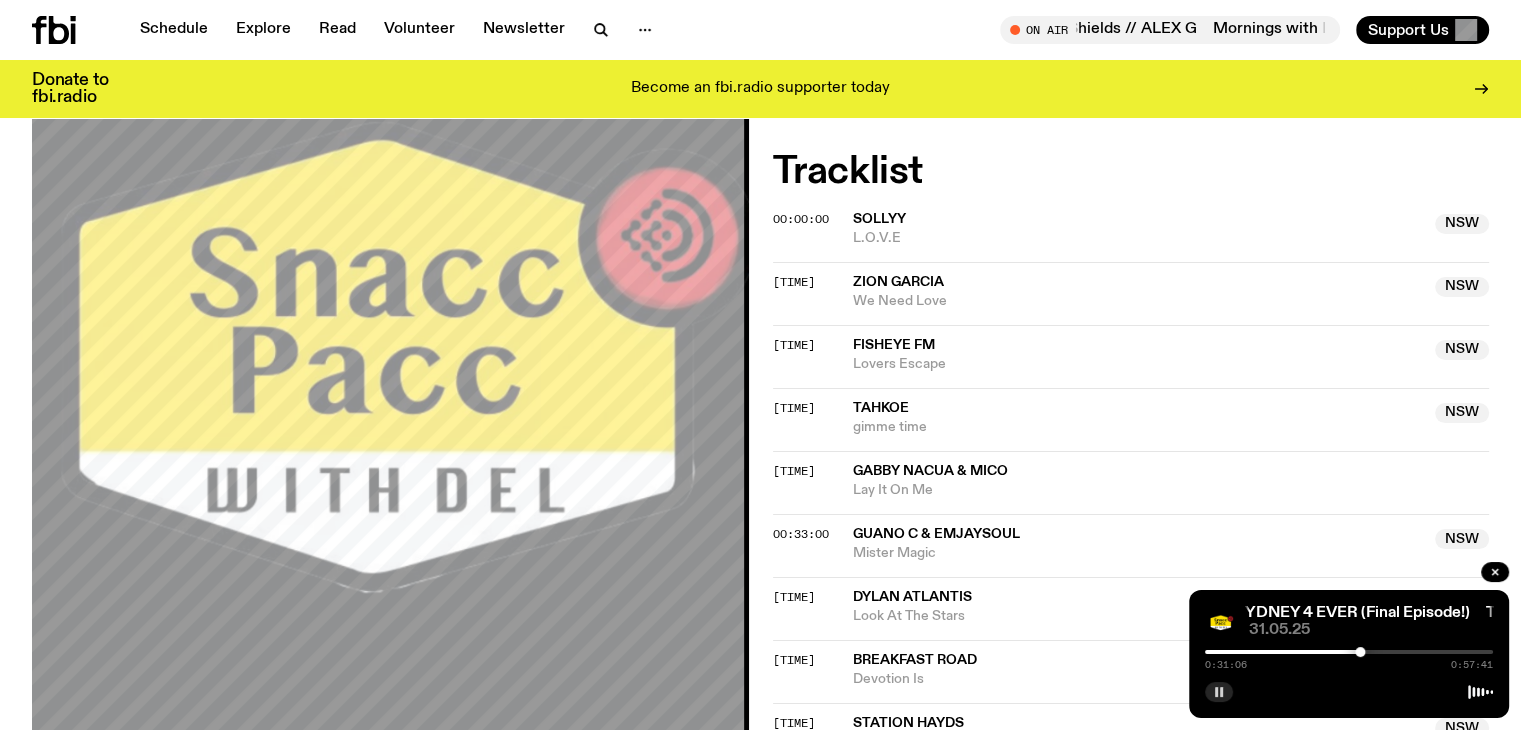 click at bounding box center [1349, 652] 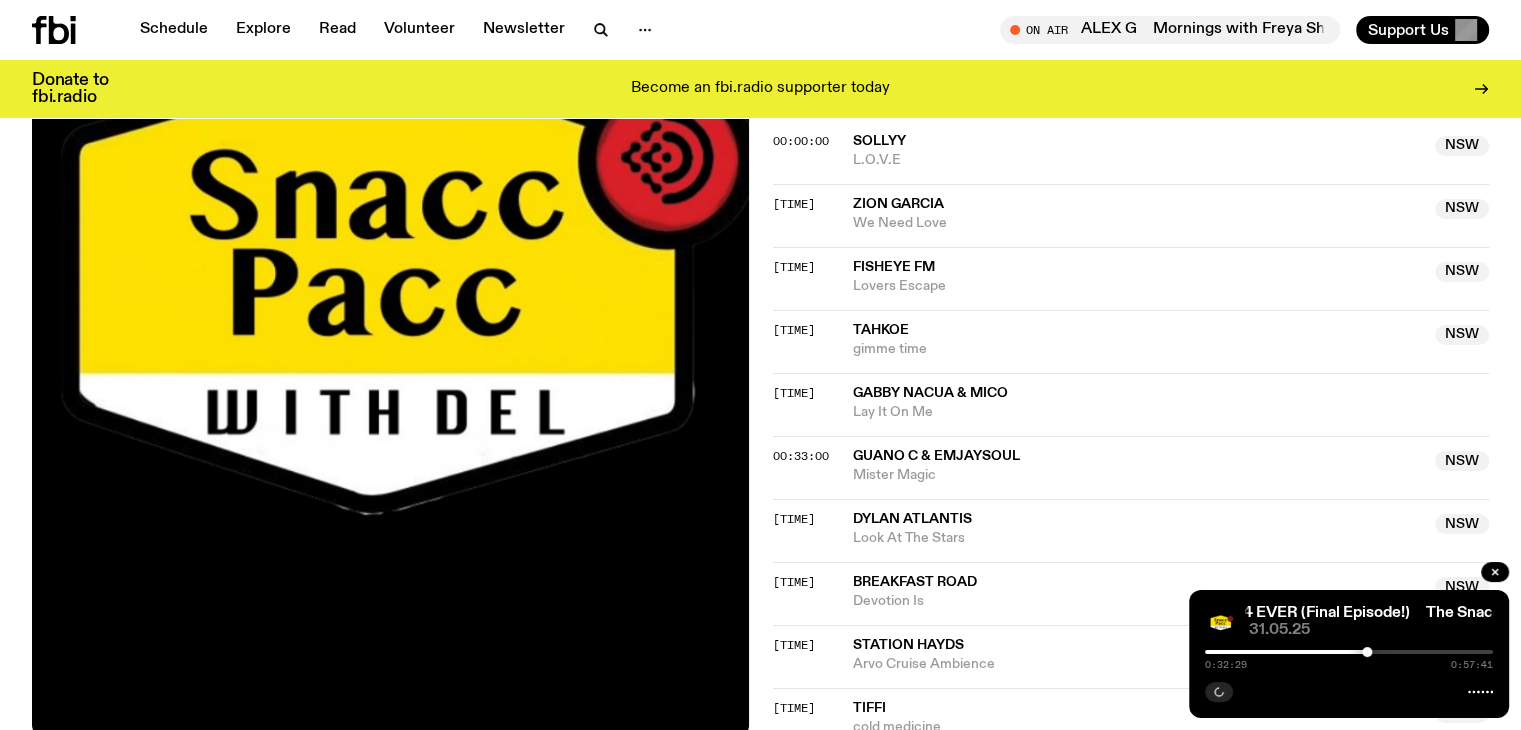 scroll, scrollTop: 911, scrollLeft: 0, axis: vertical 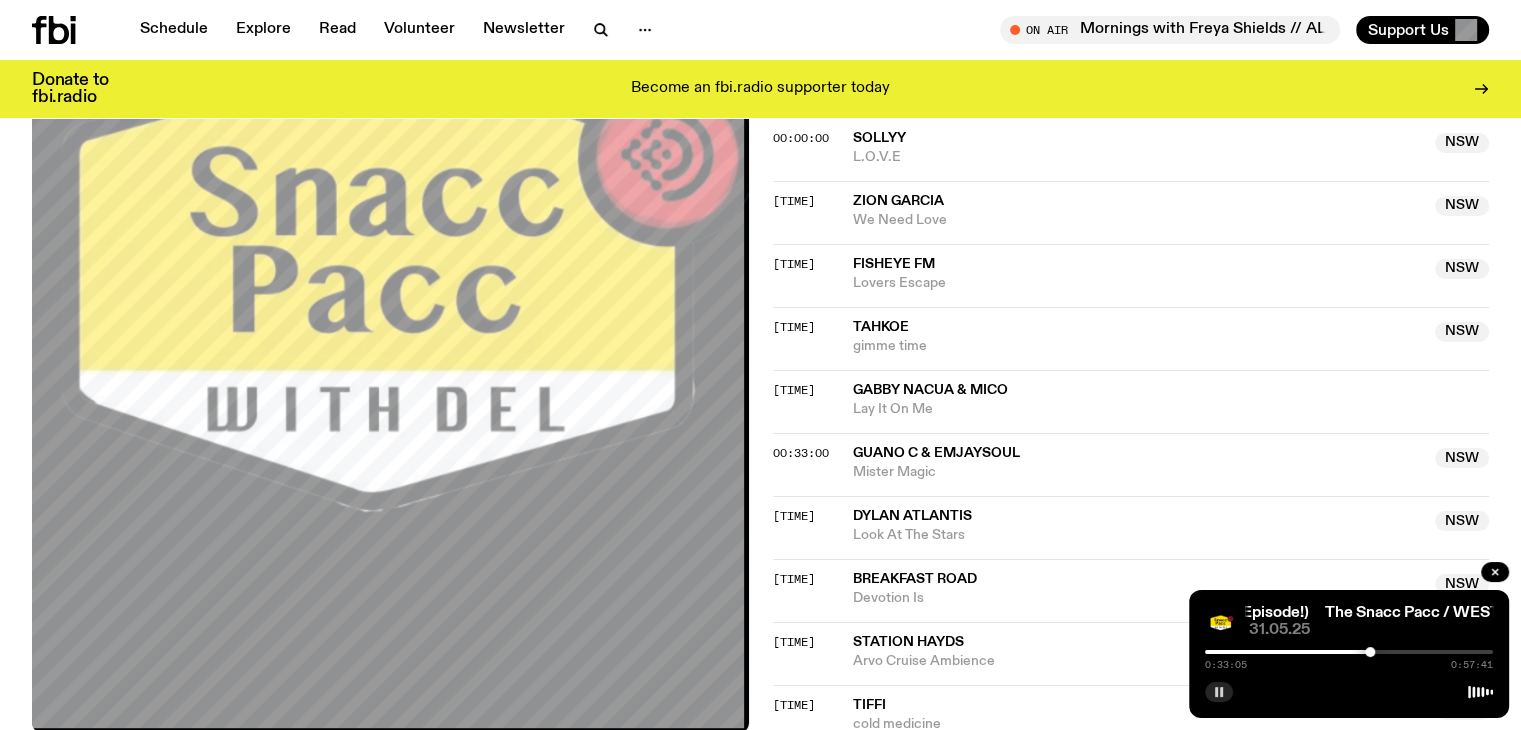 click at bounding box center [1370, 652] 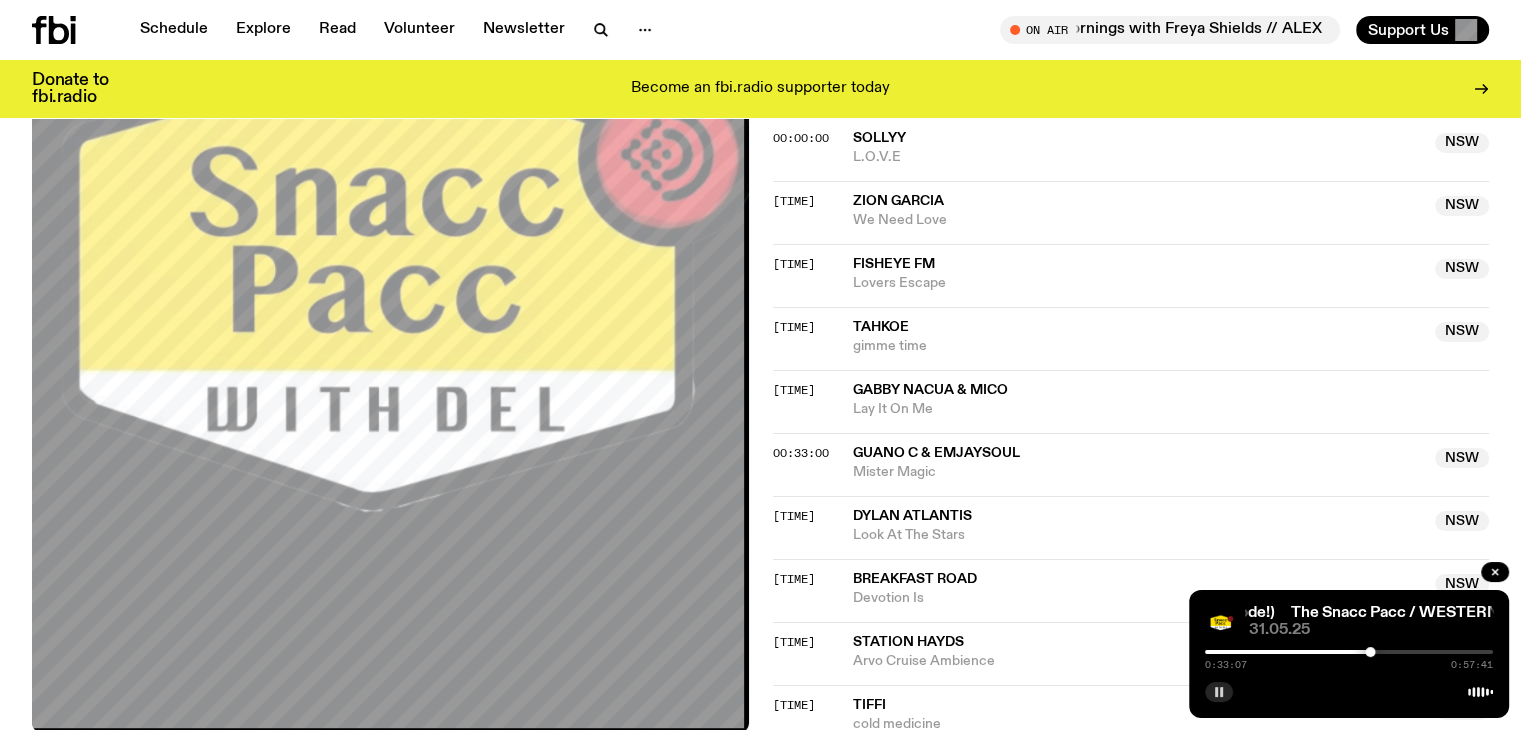 click at bounding box center [1349, 652] 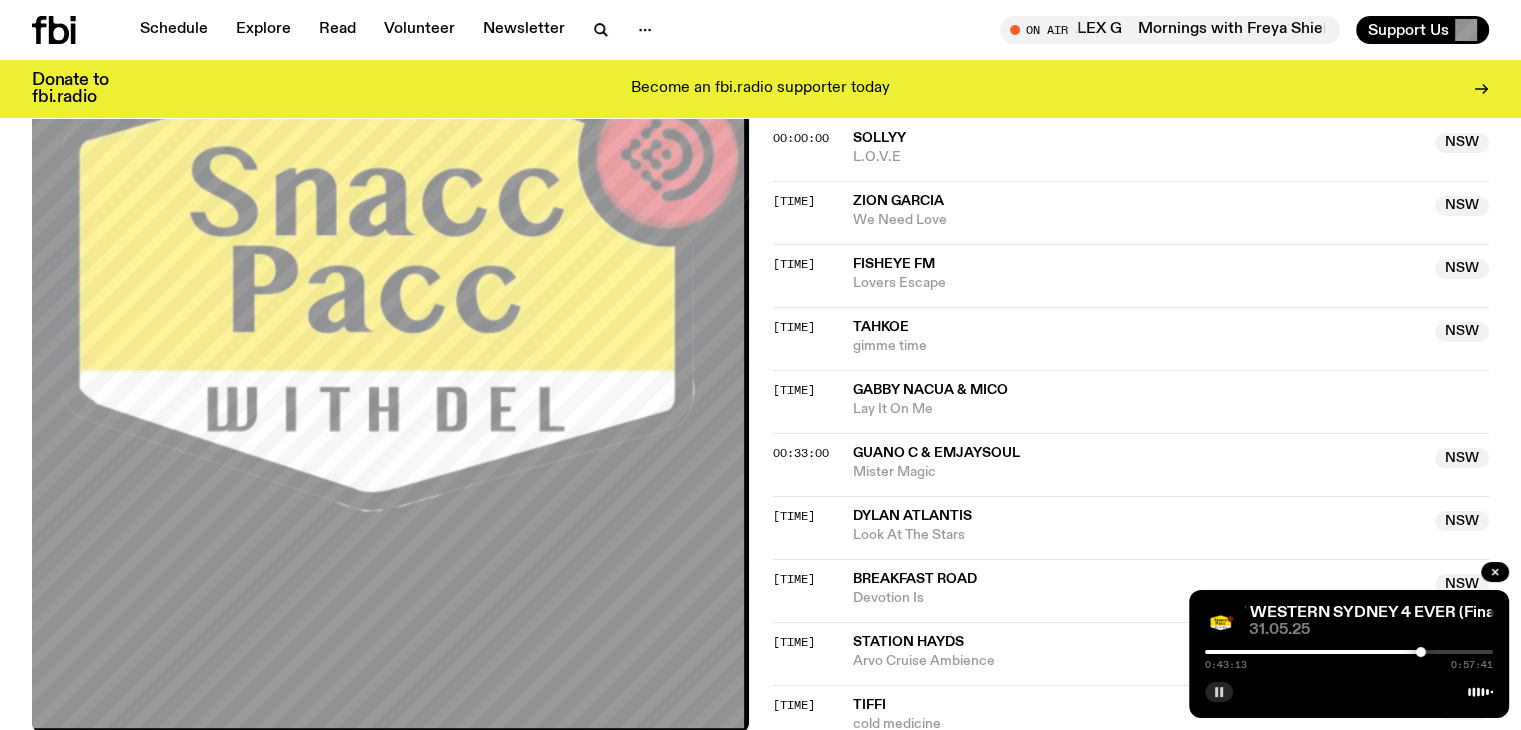 click 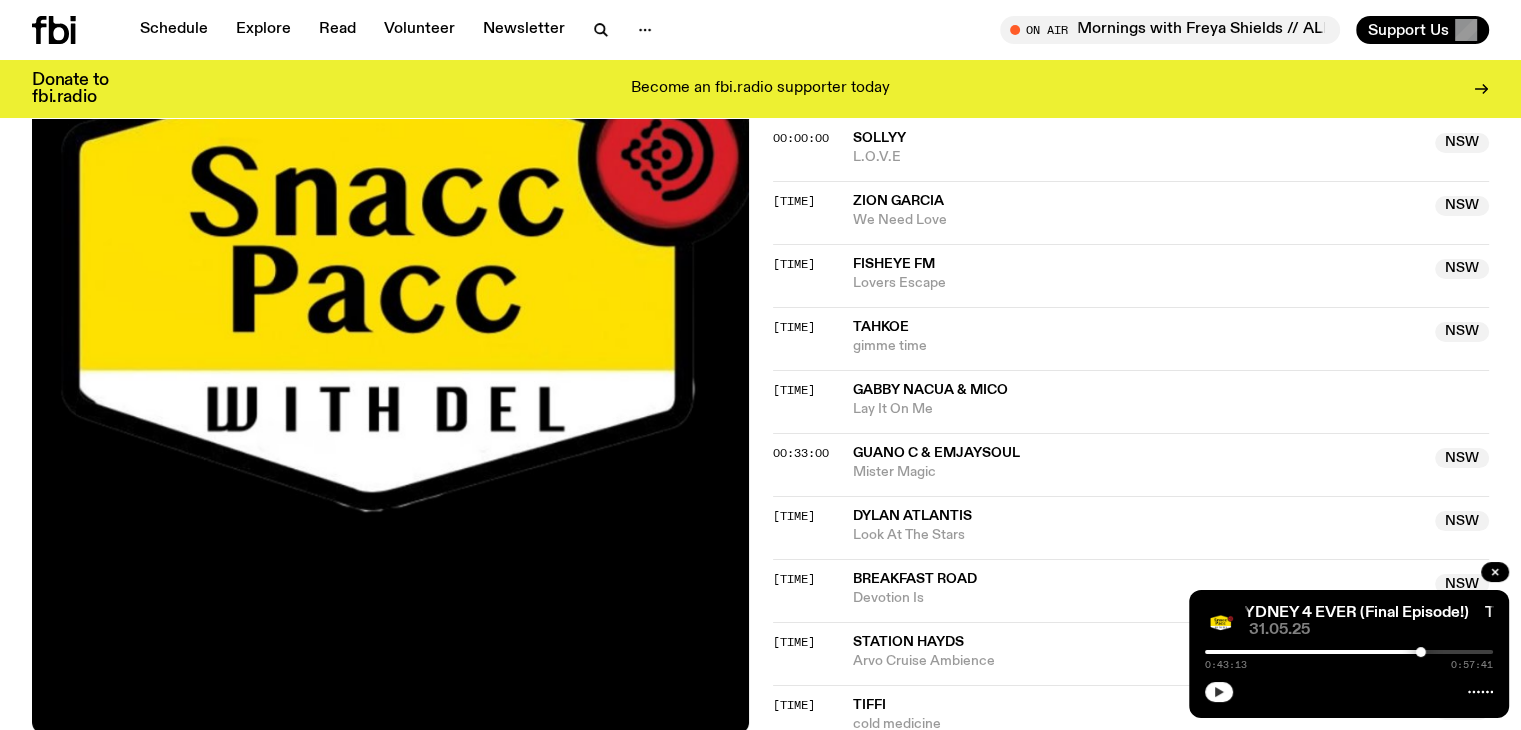 click at bounding box center [1219, 692] 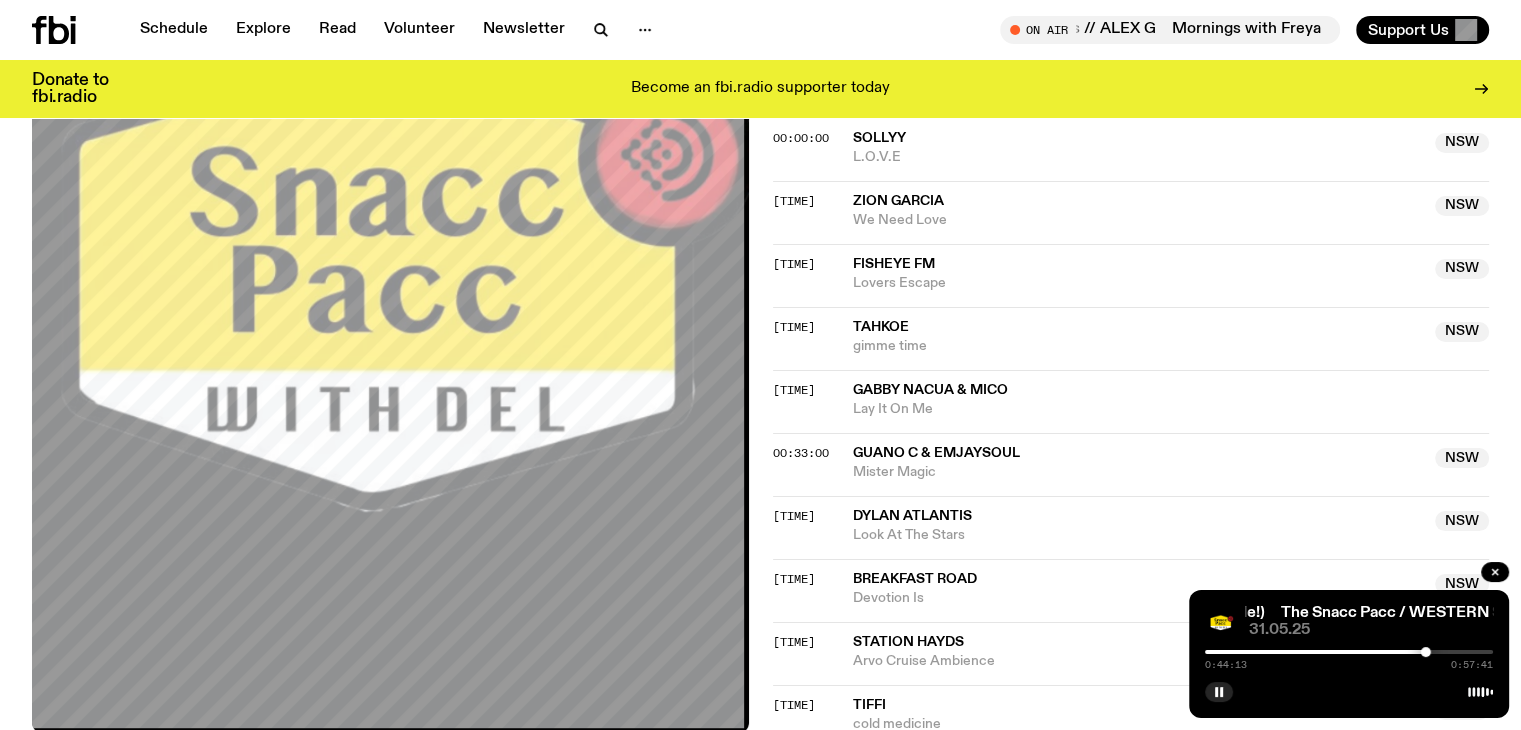 scroll, scrollTop: 1116, scrollLeft: 0, axis: vertical 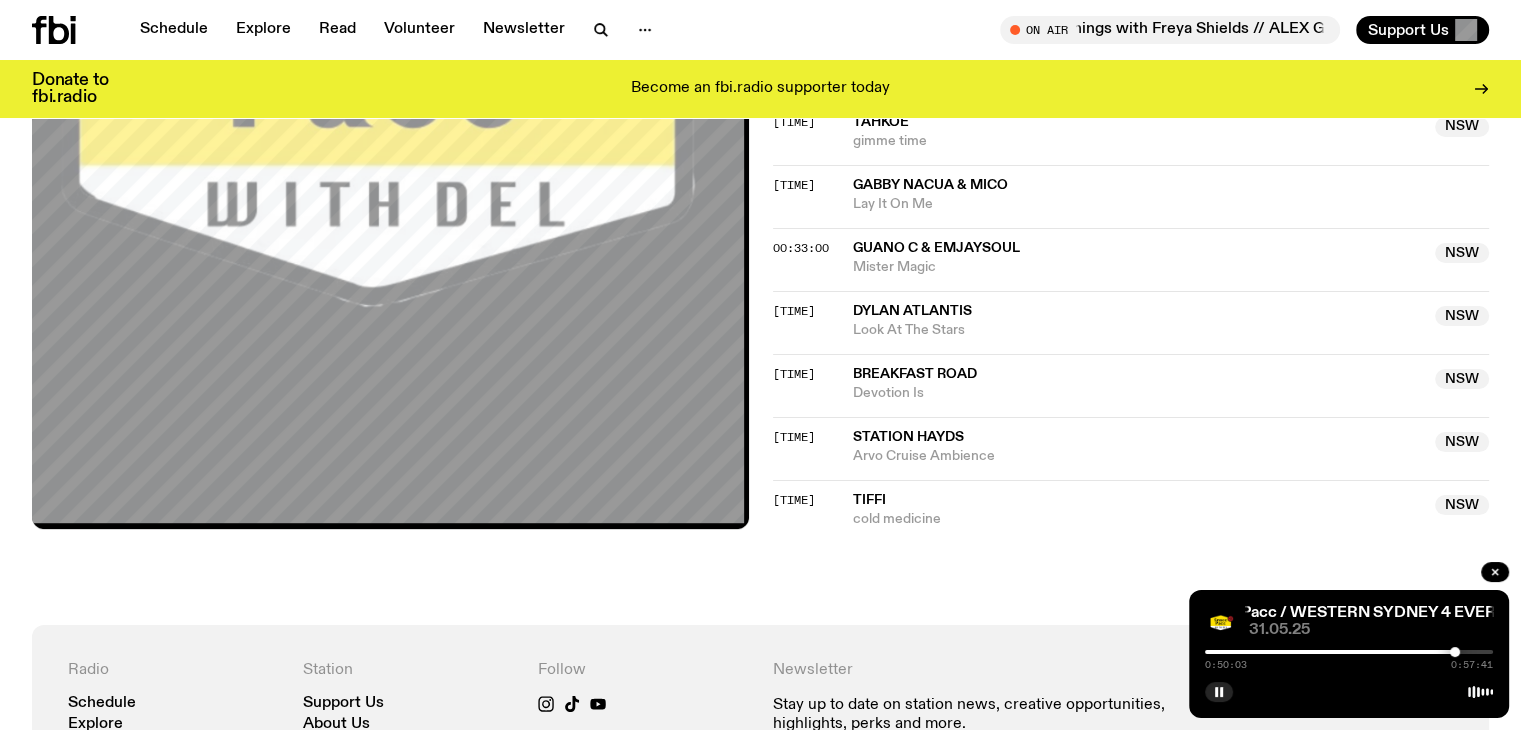 click at bounding box center [1455, 652] 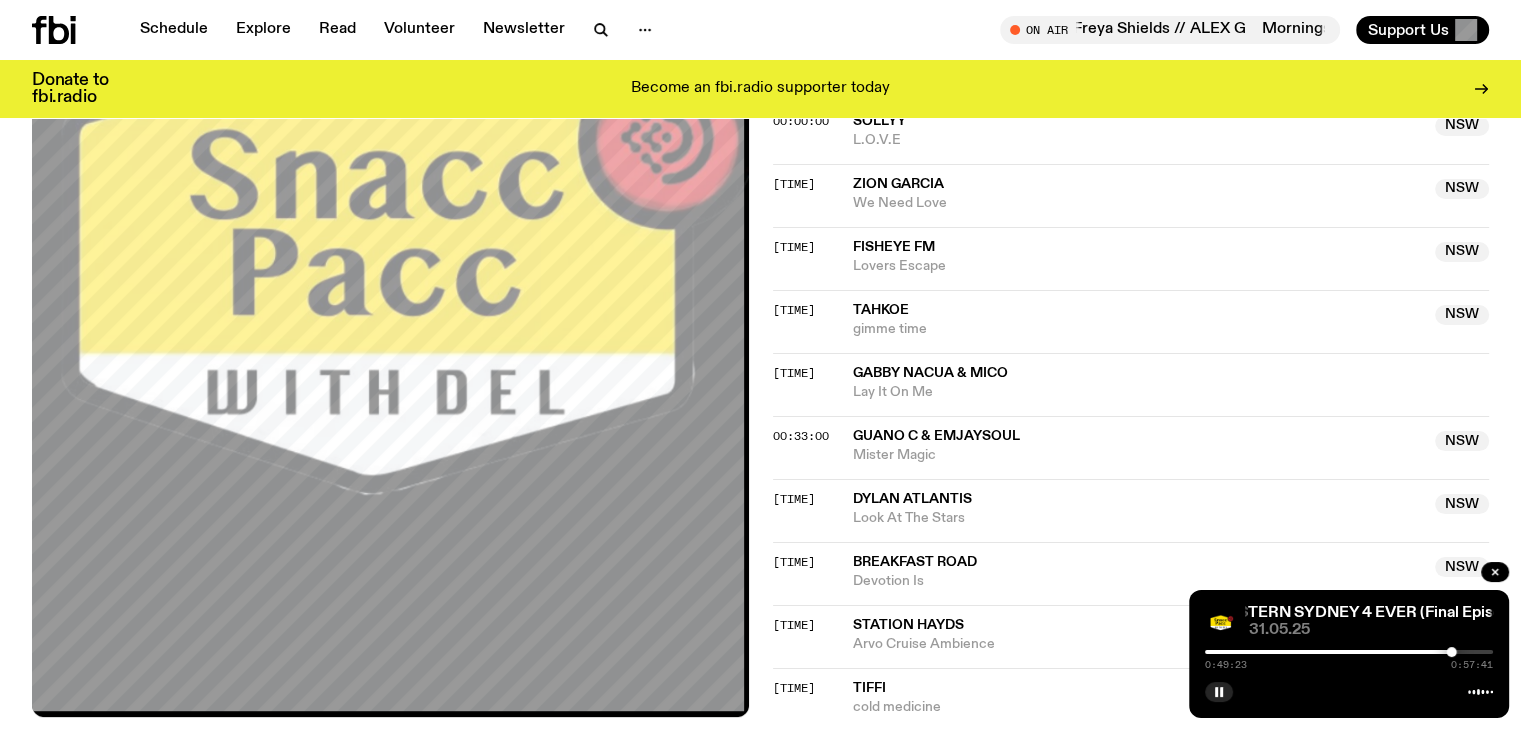 scroll, scrollTop: 920, scrollLeft: 0, axis: vertical 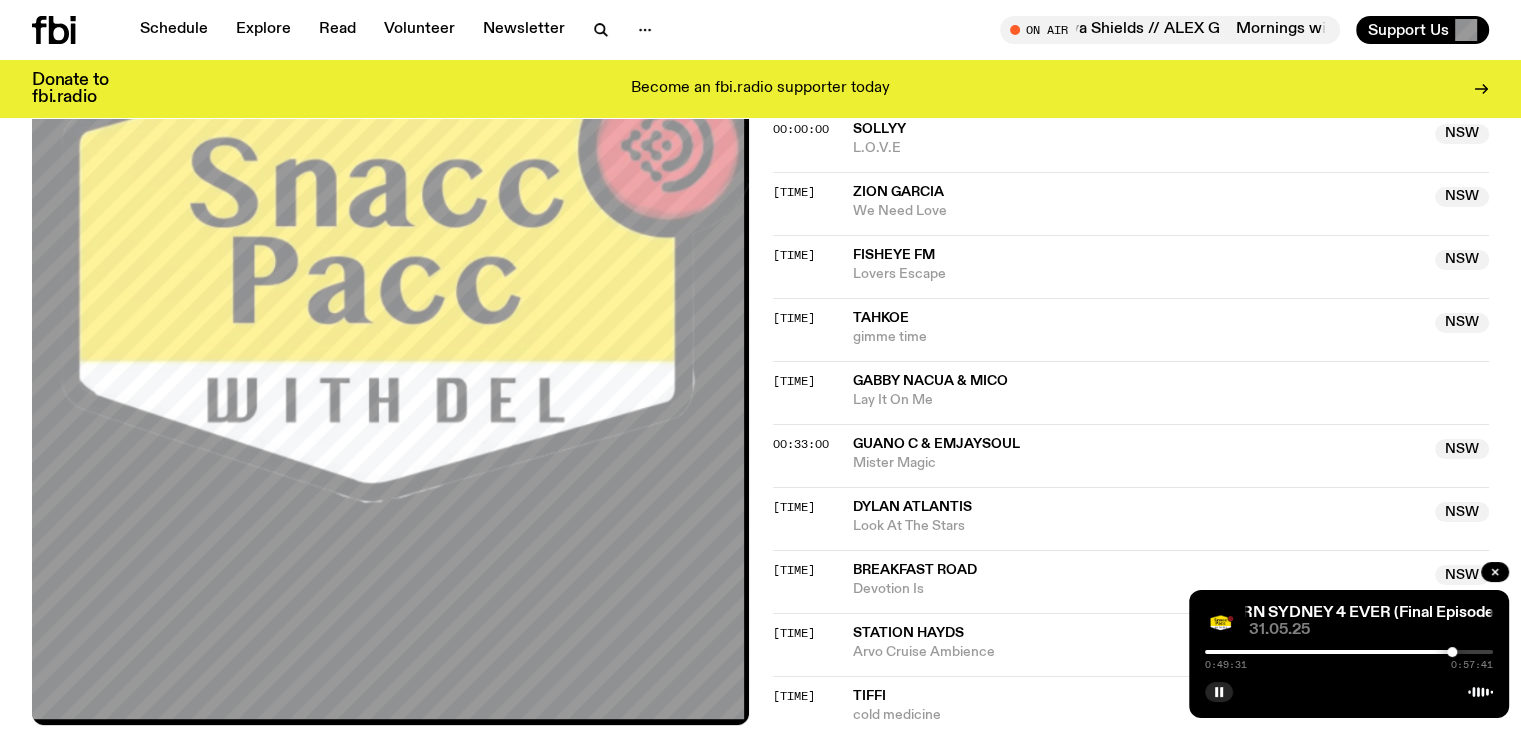 click at bounding box center (1452, 652) 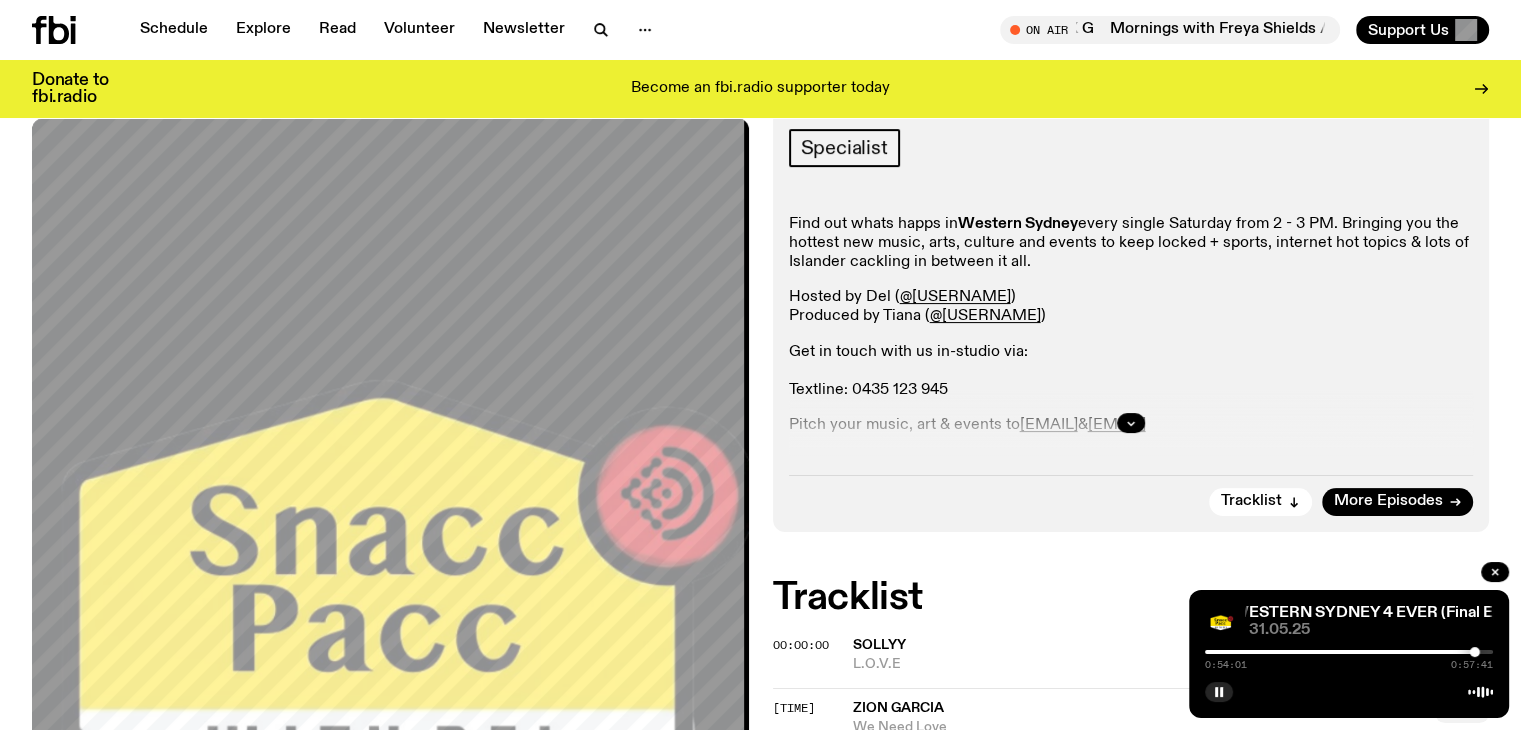scroll, scrollTop: 404, scrollLeft: 0, axis: vertical 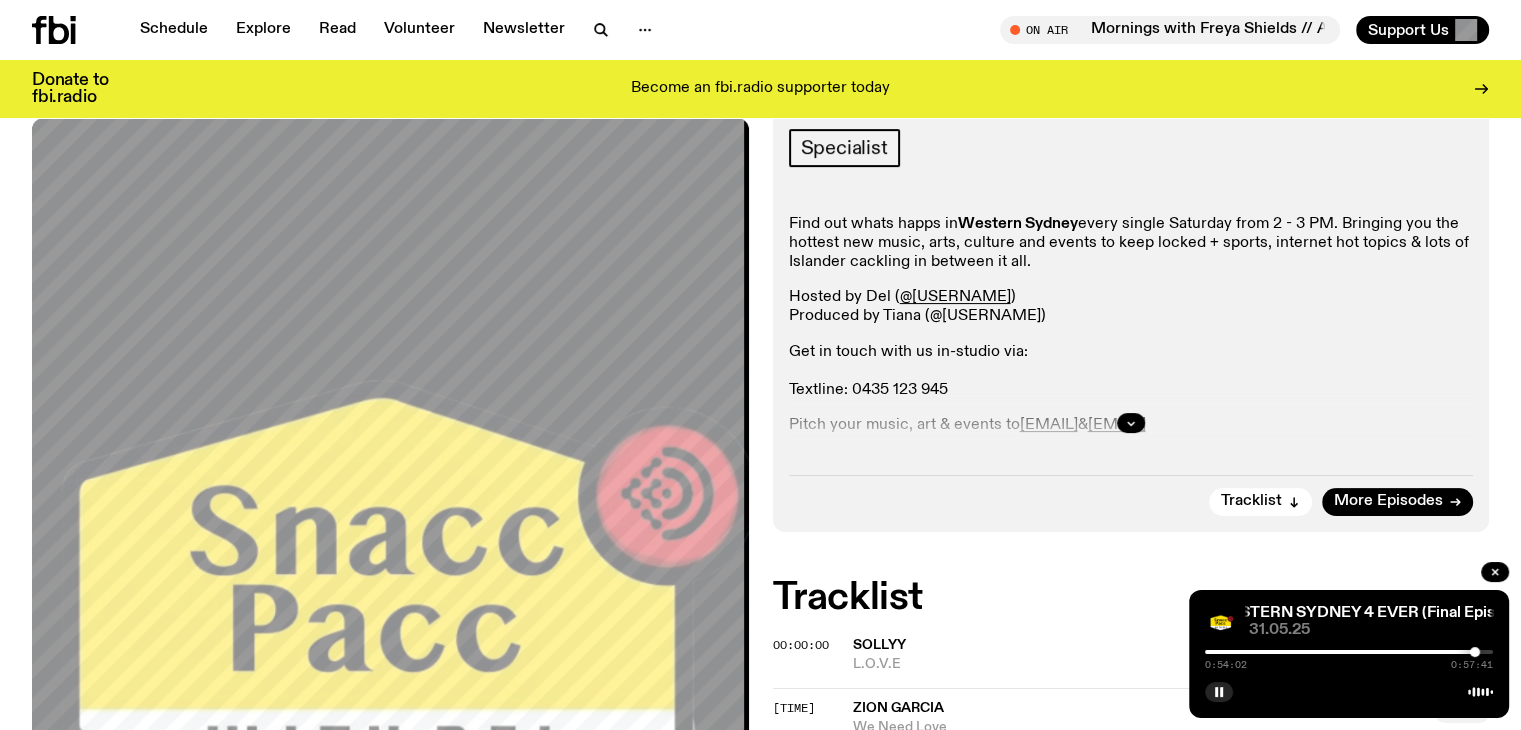 click on "@[USERNAME]" 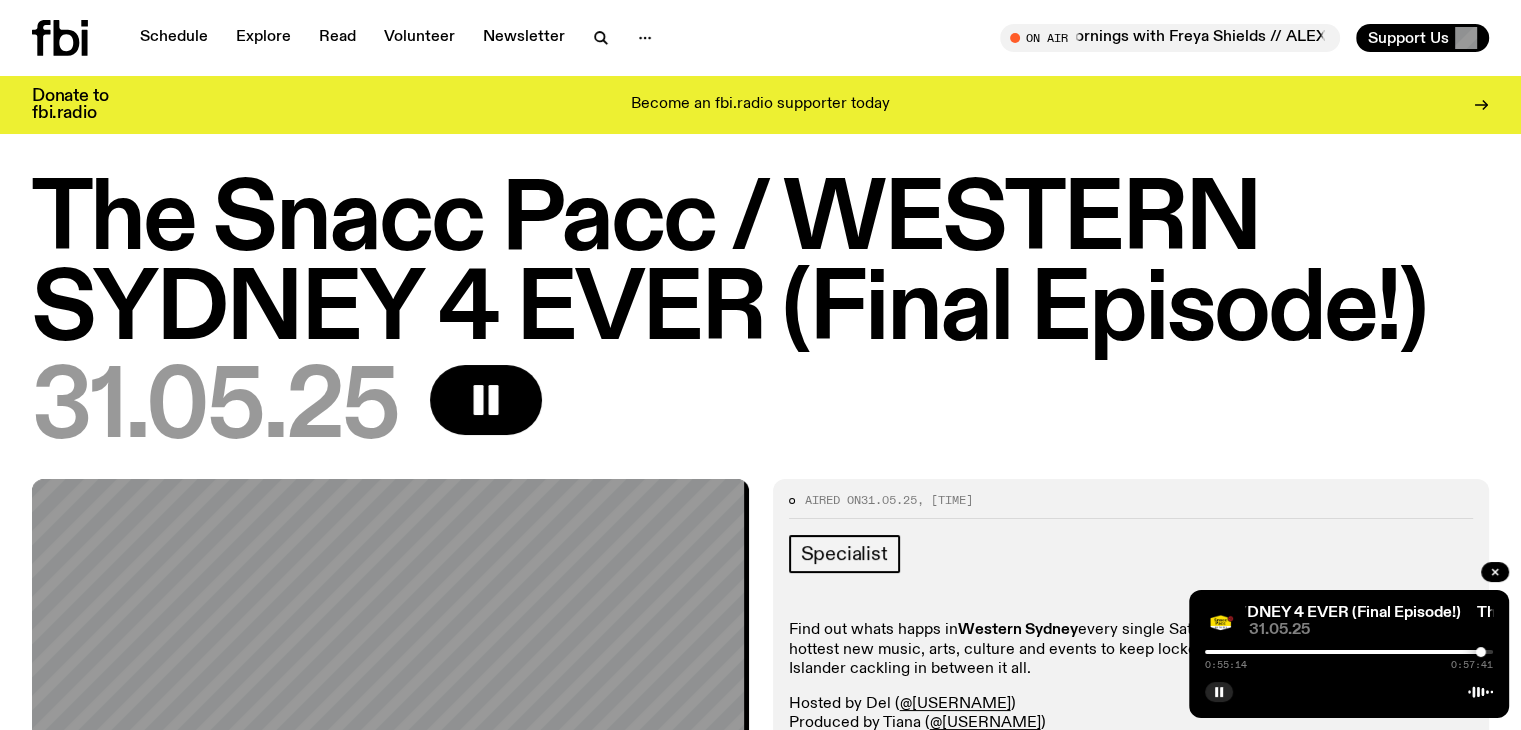 scroll, scrollTop: 0, scrollLeft: 0, axis: both 